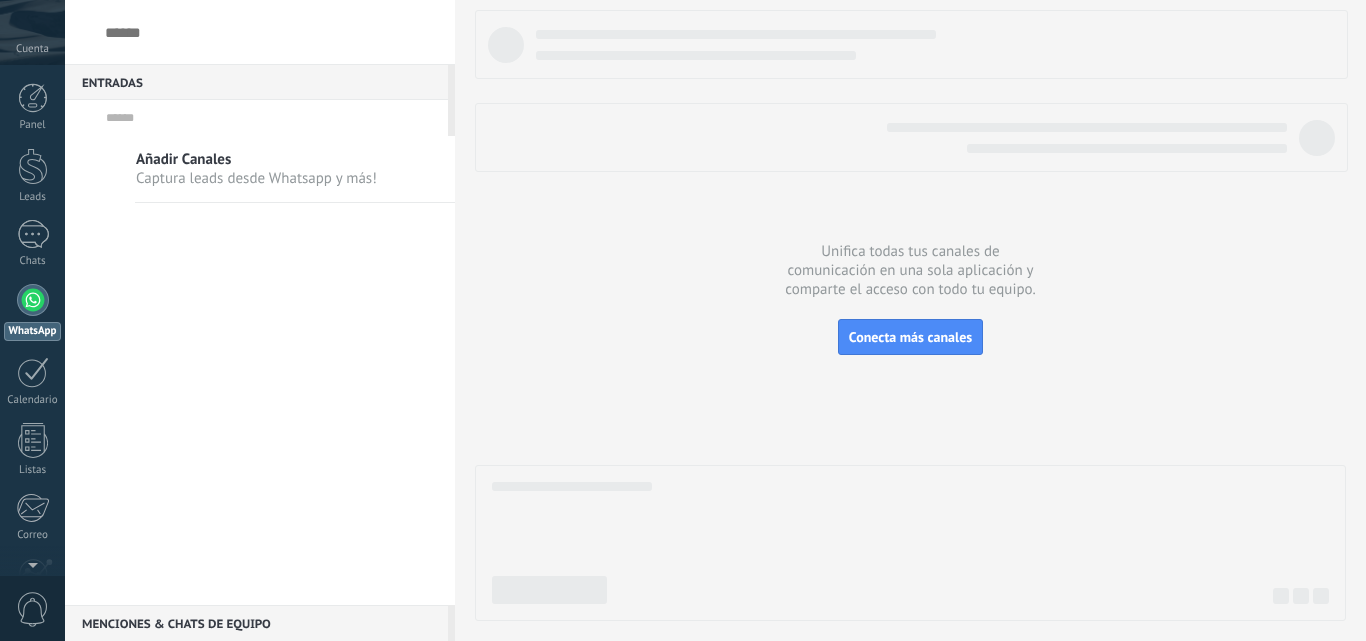 scroll, scrollTop: 0, scrollLeft: 0, axis: both 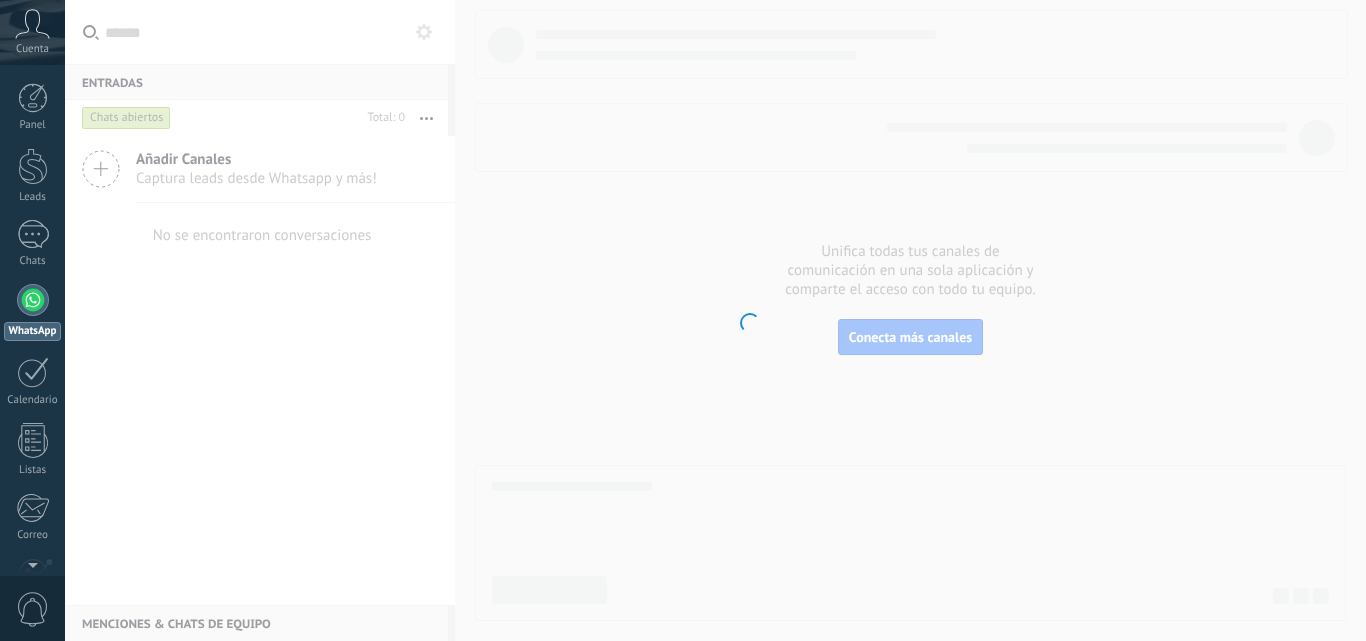 click on ".abccls-1,.abccls-2{fill-rule:evenodd}.abccls-2{fill:#fff} .abfcls-1{fill:none}.abfcls-2{fill:#fff} .abncls-1{isolation:isolate}.abncls-2{opacity:.06}.abncls-2,.abncls-3,.abncls-6{mix-blend-mode:multiply}.abncls-3{opacity:.15}.abncls-4,.abncls-8{fill:#fff}.abncls-5{fill:url(#abnlinear-gradient)}.abncls-6{opacity:.04}.abncls-7{fill:url(#abnlinear-gradient-2)}.abncls-8{fill-rule:evenodd} .abqst0{fill:#ffa200} .abwcls-1{fill:#252525} .cls-1{isolation:isolate} .acicls-1{fill:none} .aclcls-1{fill:#232323} .acnst0{display:none} .addcls-1,.addcls-2{fill:none;stroke-miterlimit:10}.addcls-1{stroke:#dfe0e5}.addcls-2{stroke:#a1a7ab} .adecls-1,.adecls-2{fill:none;stroke-miterlimit:10}.adecls-1{stroke:#dfe0e5}.adecls-2{stroke:#a1a7ab} .adqcls-1{fill:#8591a5;fill-rule:evenodd} .aeccls-1{fill:#5c9f37} .aeecls-1{fill:#f86161} .aejcls-1{fill:#8591a5;fill-rule:evenodd} .aekcls-1{fill-rule:evenodd} .aelcls-1{fill-rule:evenodd;fill:currentColor} .aemcls-1{fill-rule:evenodd;fill:currentColor} .aencls-2{fill:#f86161;opacity:.3}" at bounding box center [683, 320] 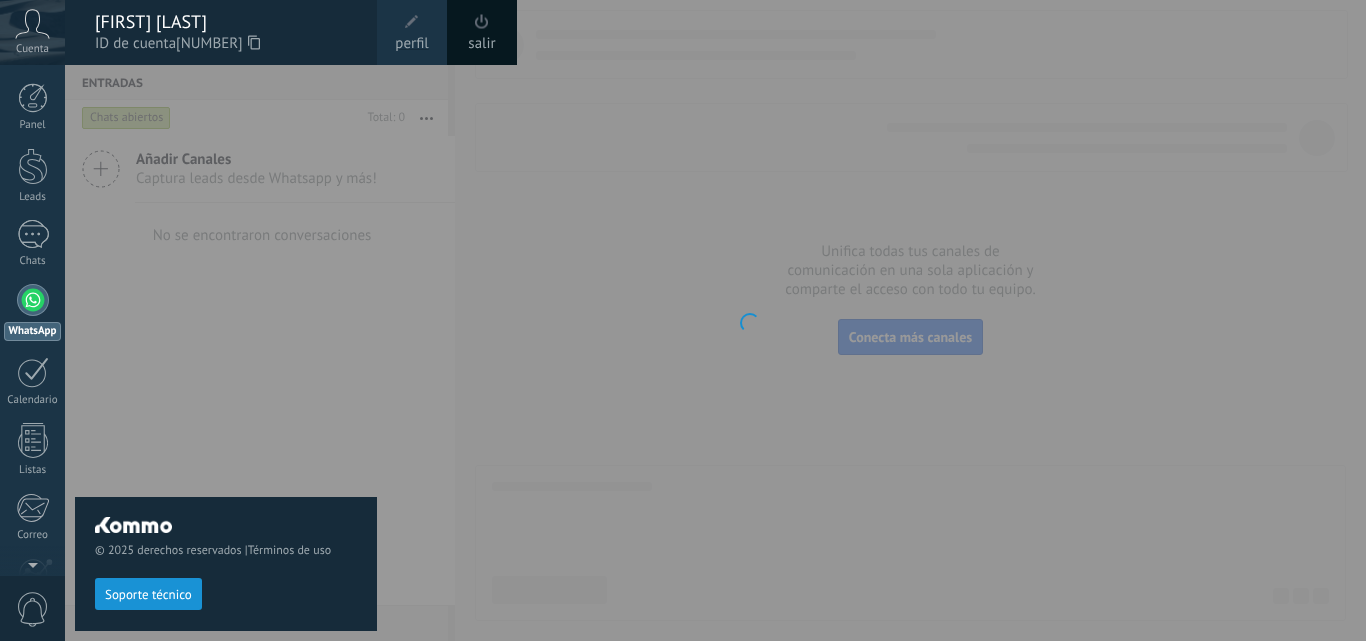 click on "salir" at bounding box center [481, 44] 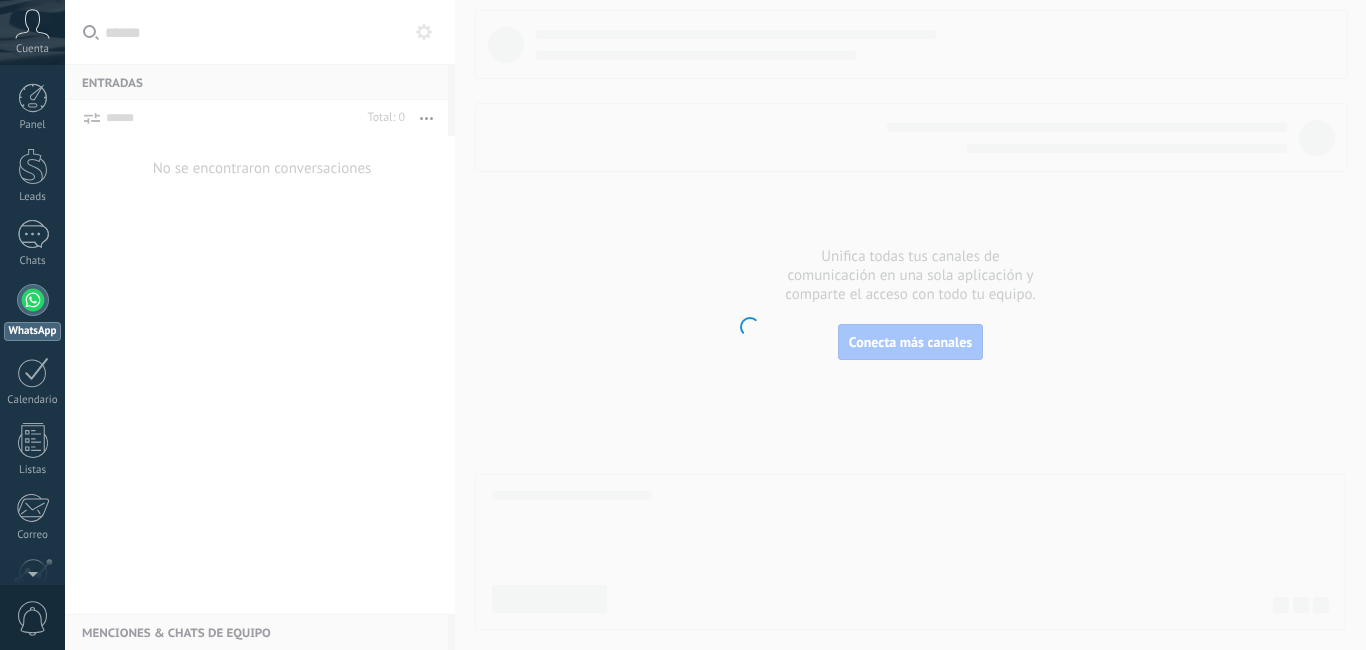 scroll, scrollTop: 0, scrollLeft: 0, axis: both 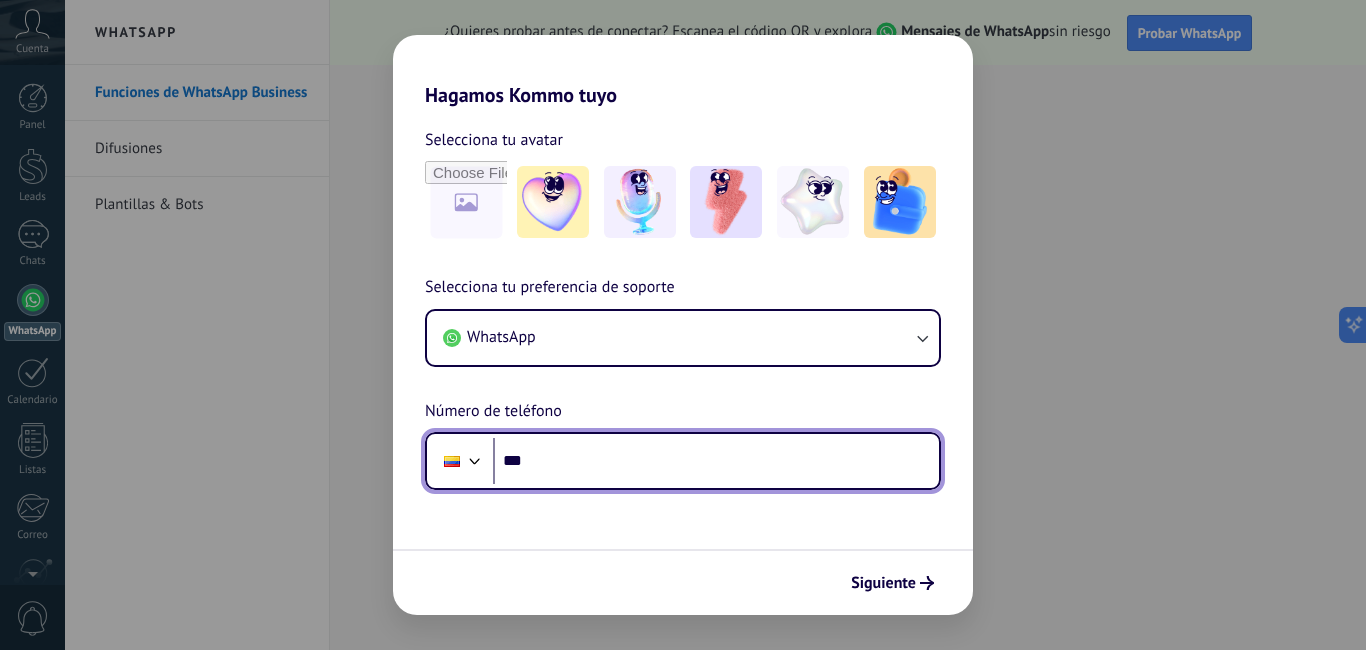 click on "***" at bounding box center [716, 461] 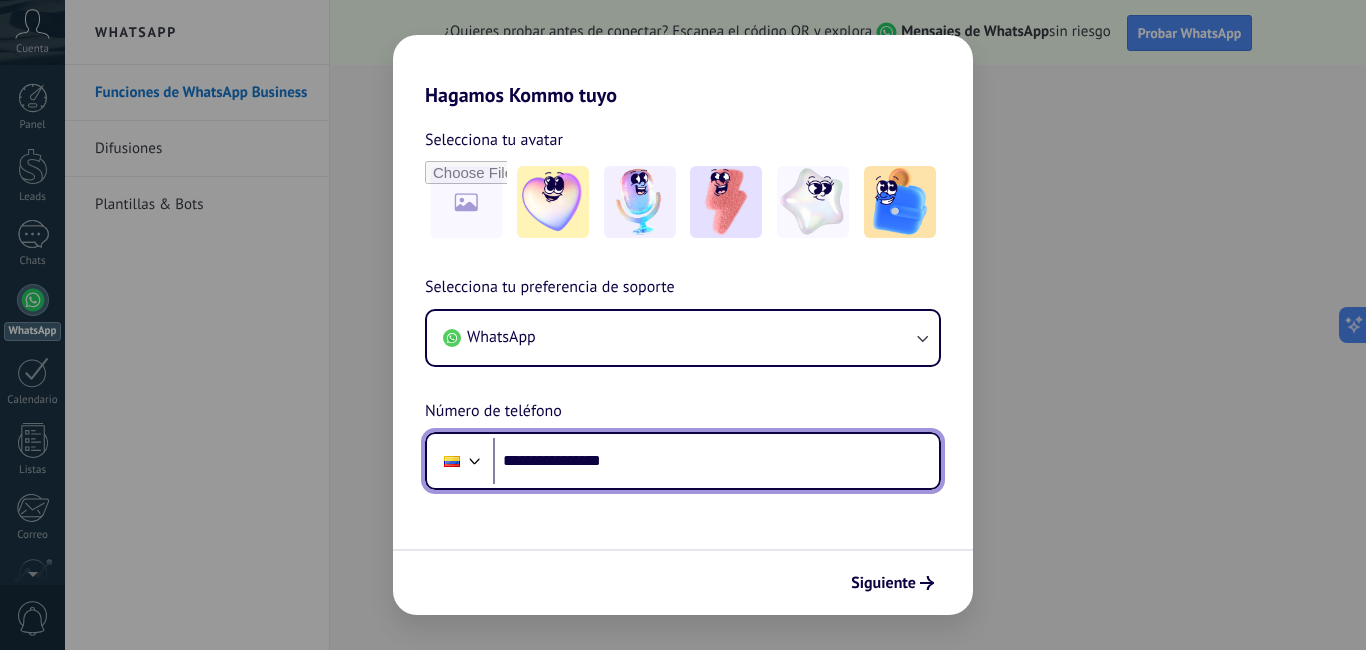 type on "**********" 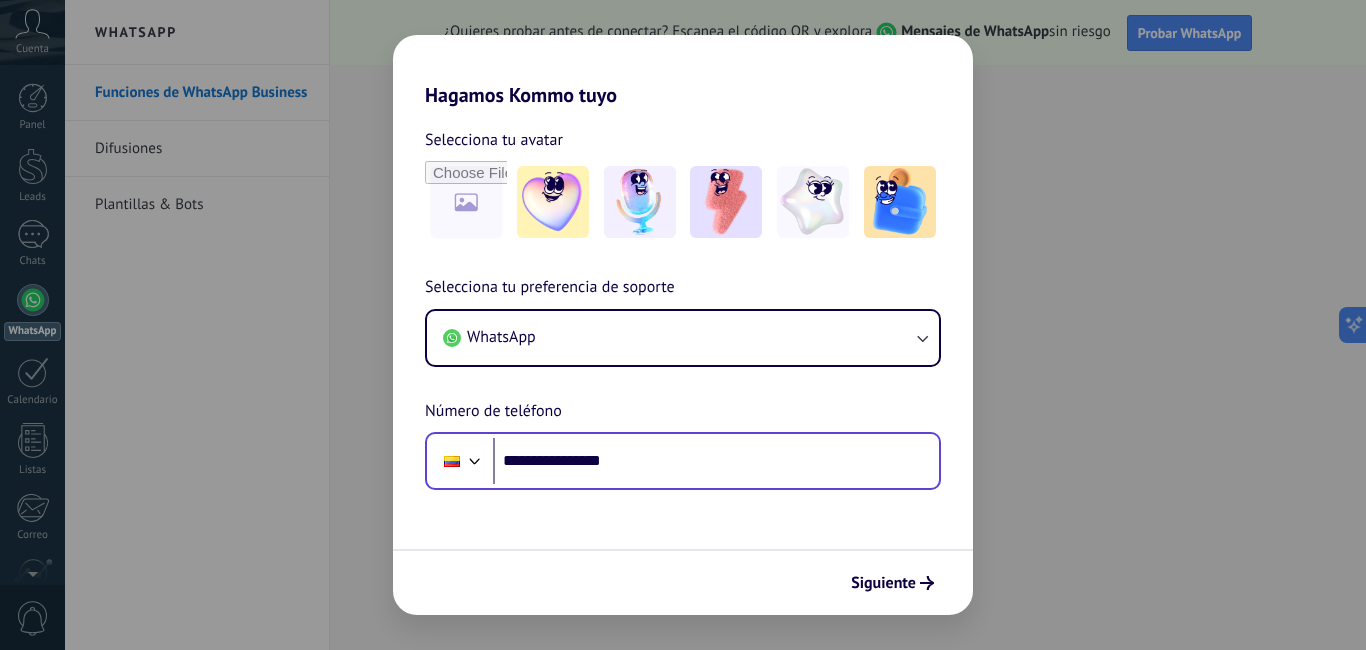 scroll, scrollTop: 0, scrollLeft: 0, axis: both 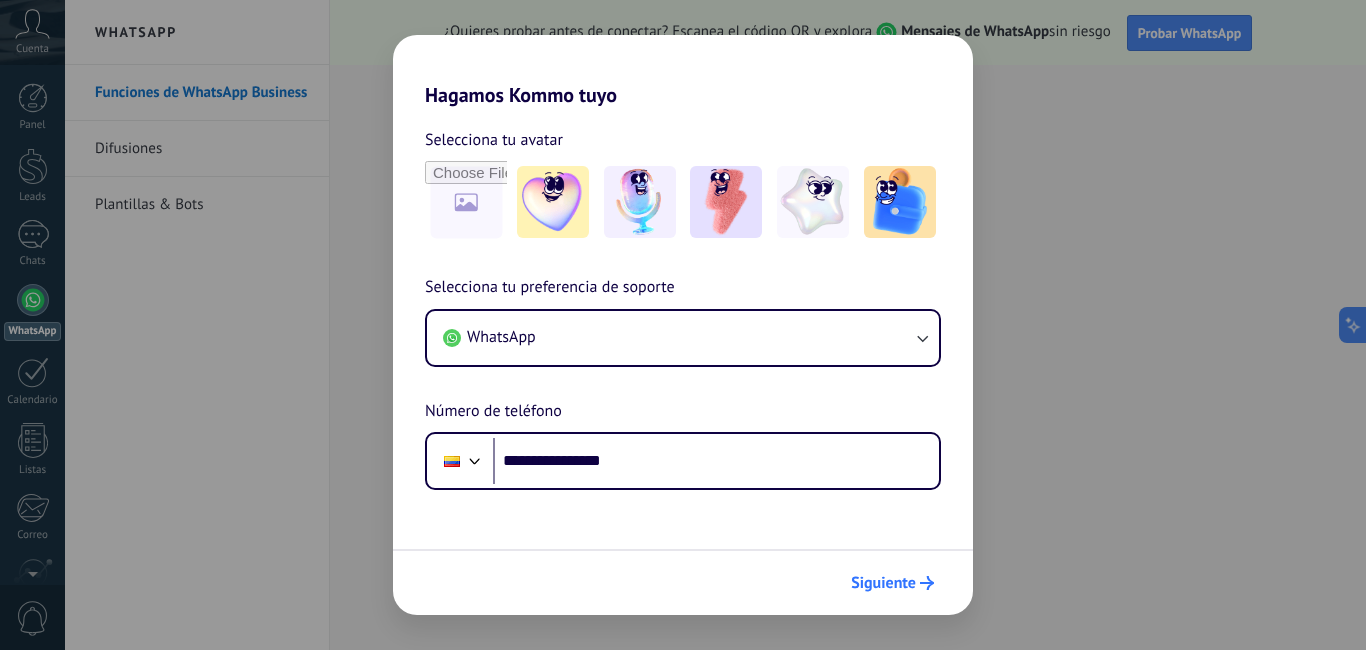 click on "Siguiente" at bounding box center (883, 583) 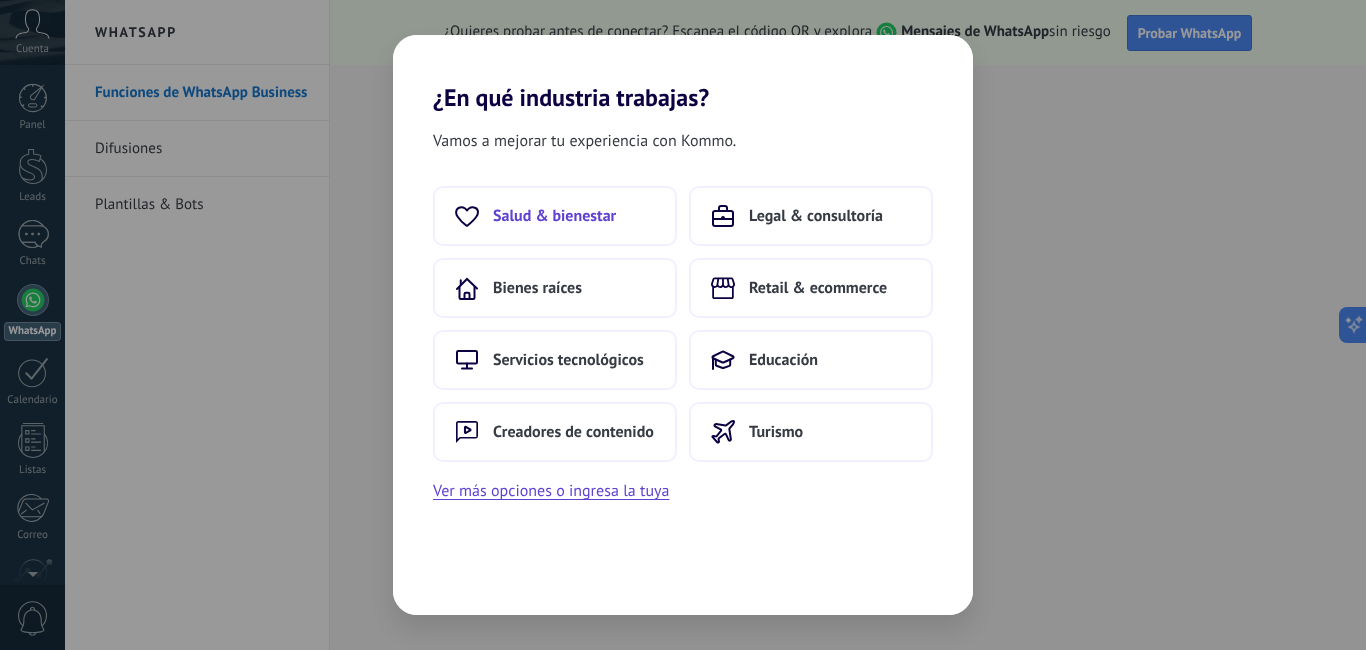 click on "Salud & bienestar" at bounding box center [554, 216] 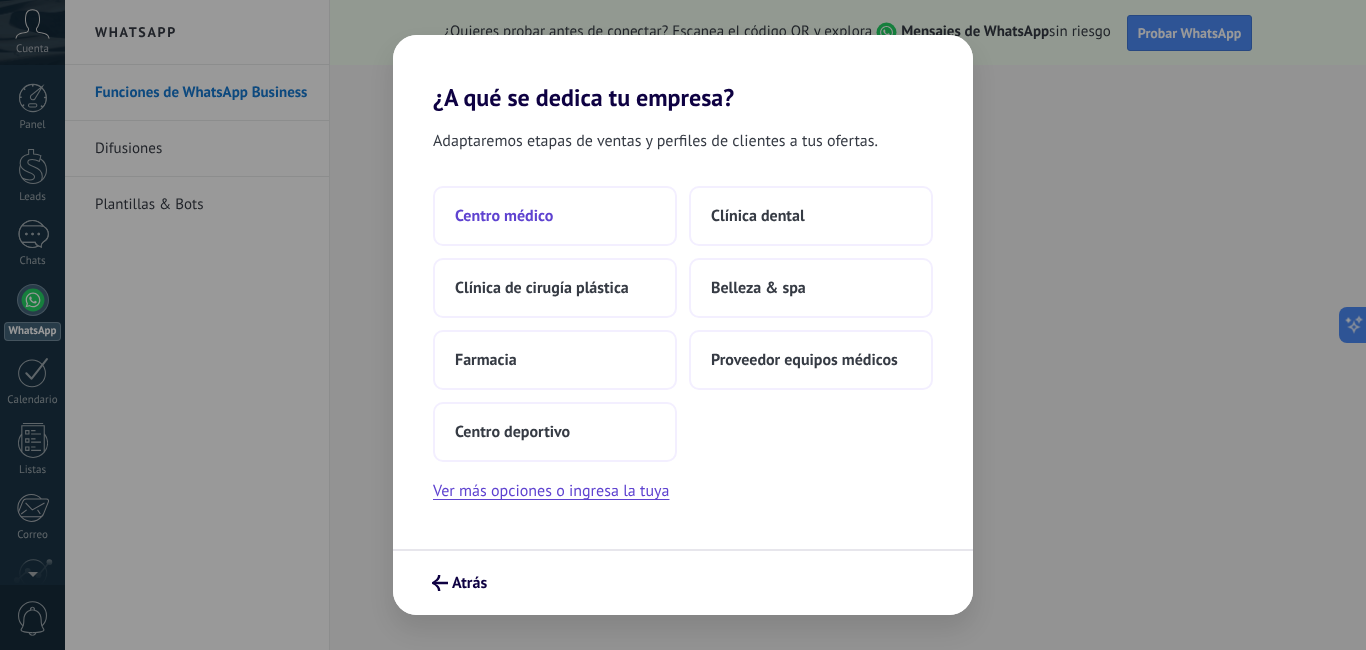 click on "Centro médico" at bounding box center [555, 216] 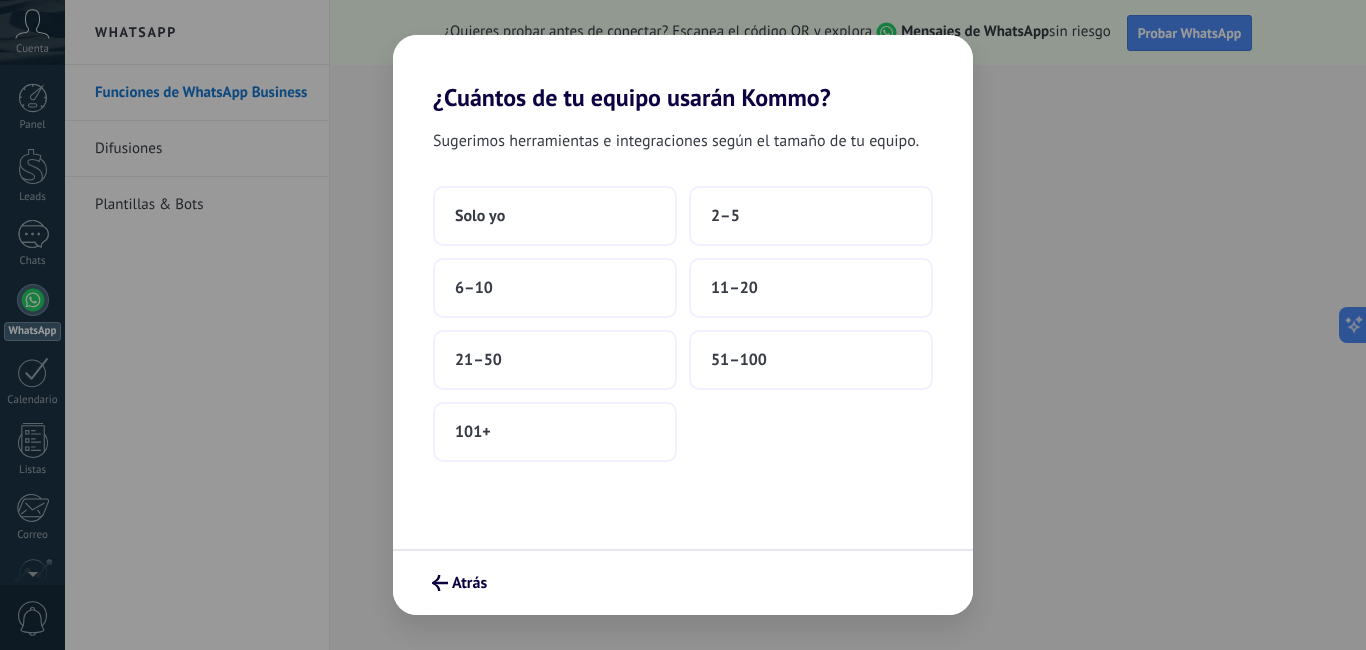 click on "Solo yo" at bounding box center (555, 216) 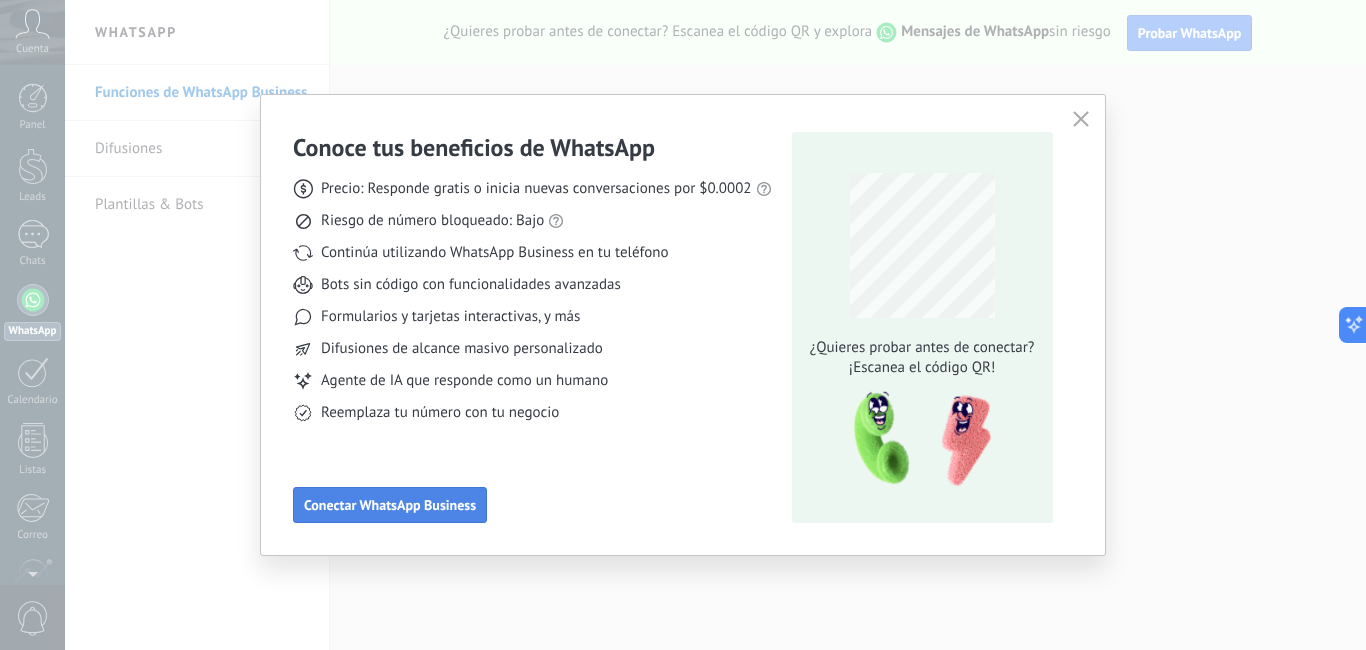 click on "Conectar WhatsApp Business" at bounding box center [390, 505] 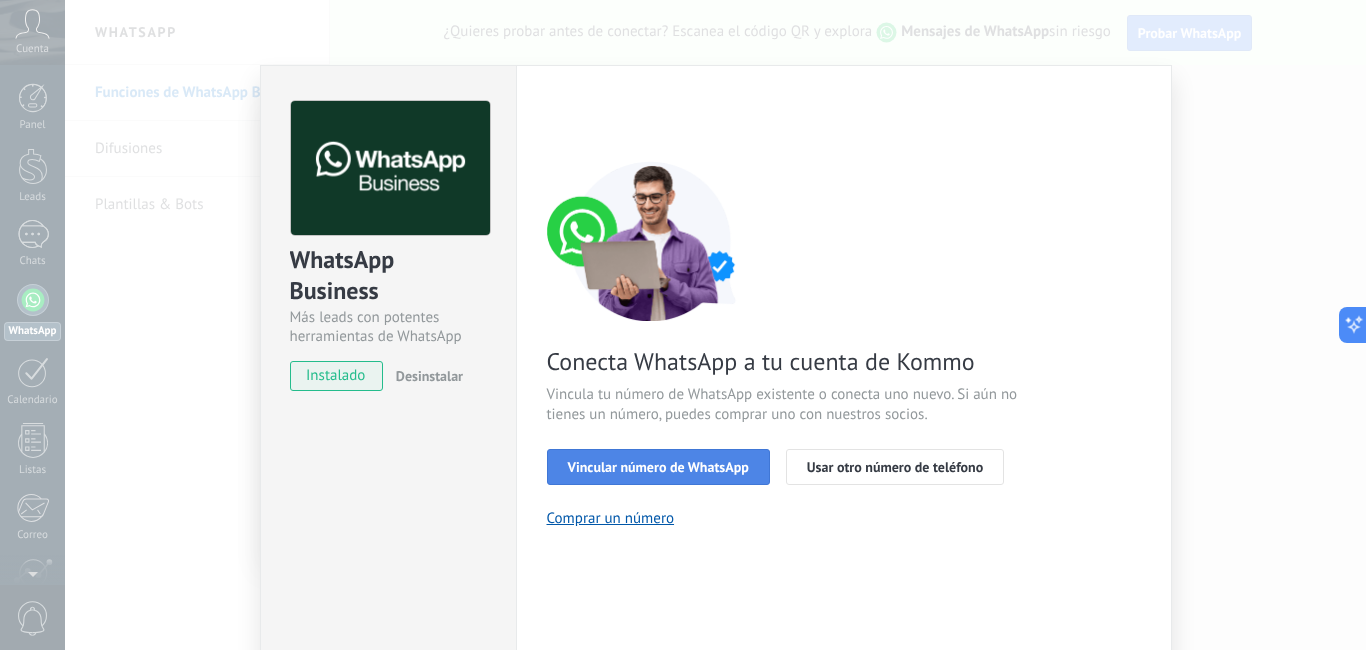 click on "Vincular número de WhatsApp" at bounding box center (658, 467) 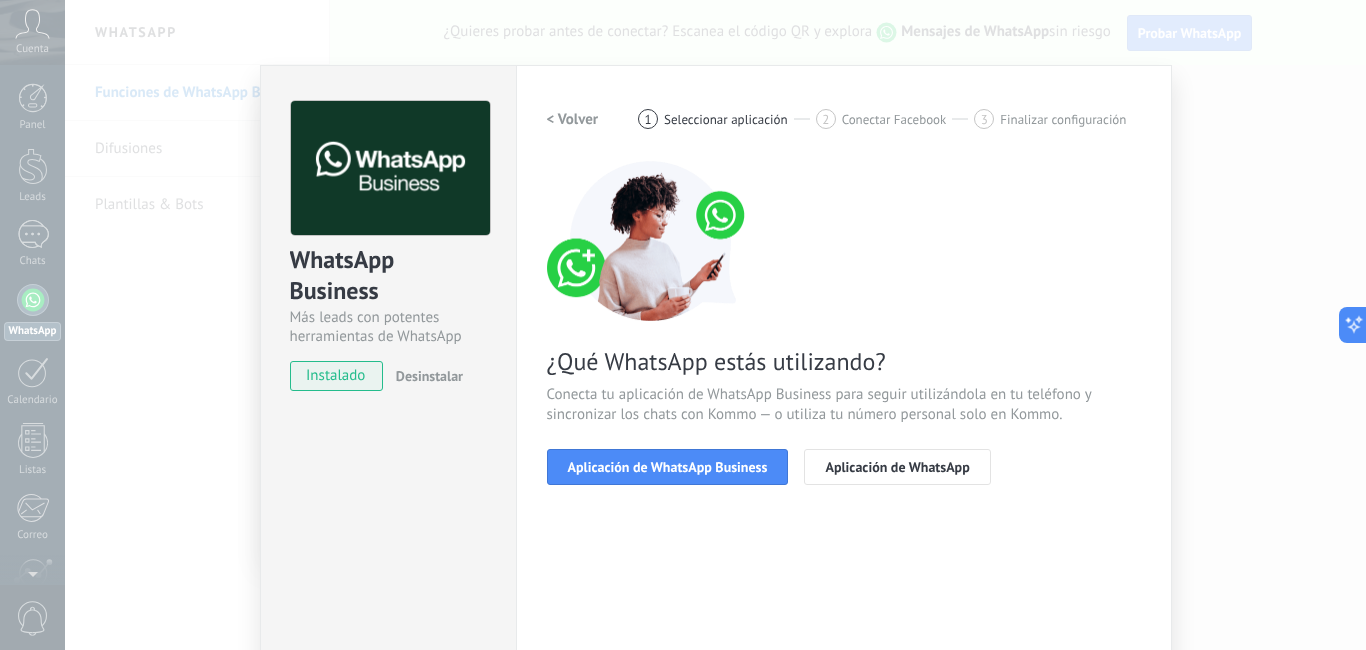 click on "Aplicación de WhatsApp Business" at bounding box center [668, 467] 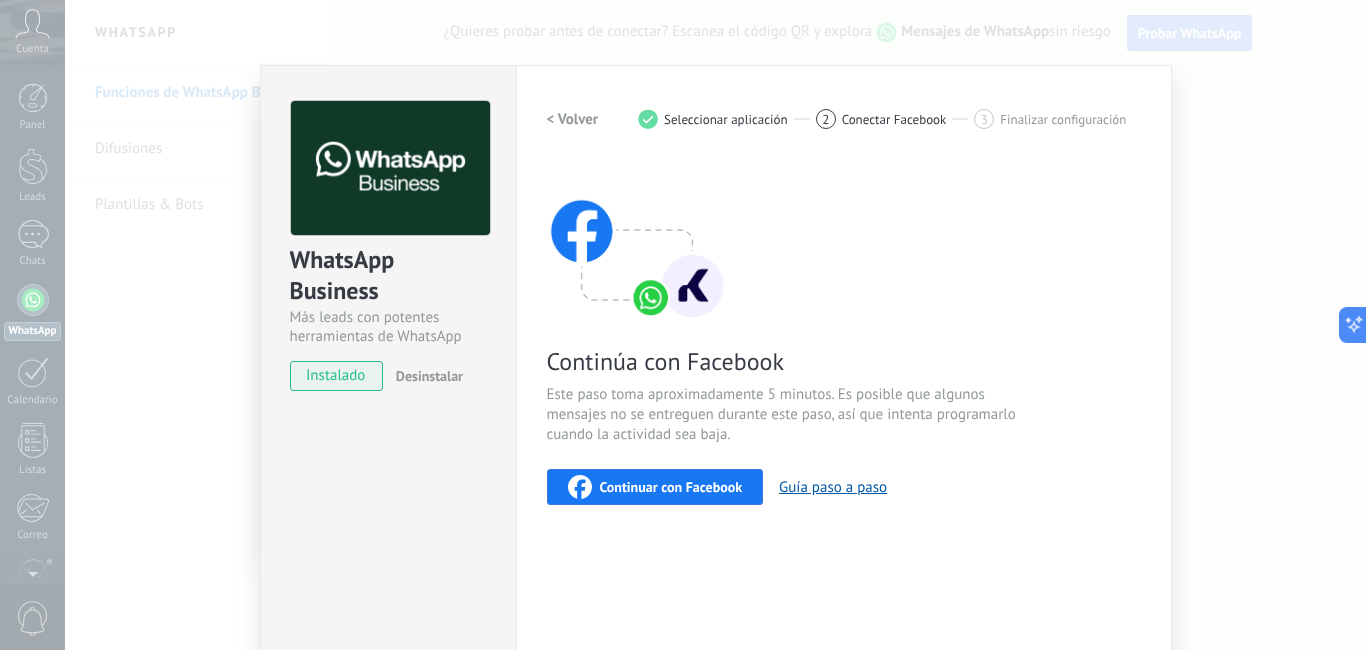 click on "Continuar con Facebook" at bounding box center (671, 487) 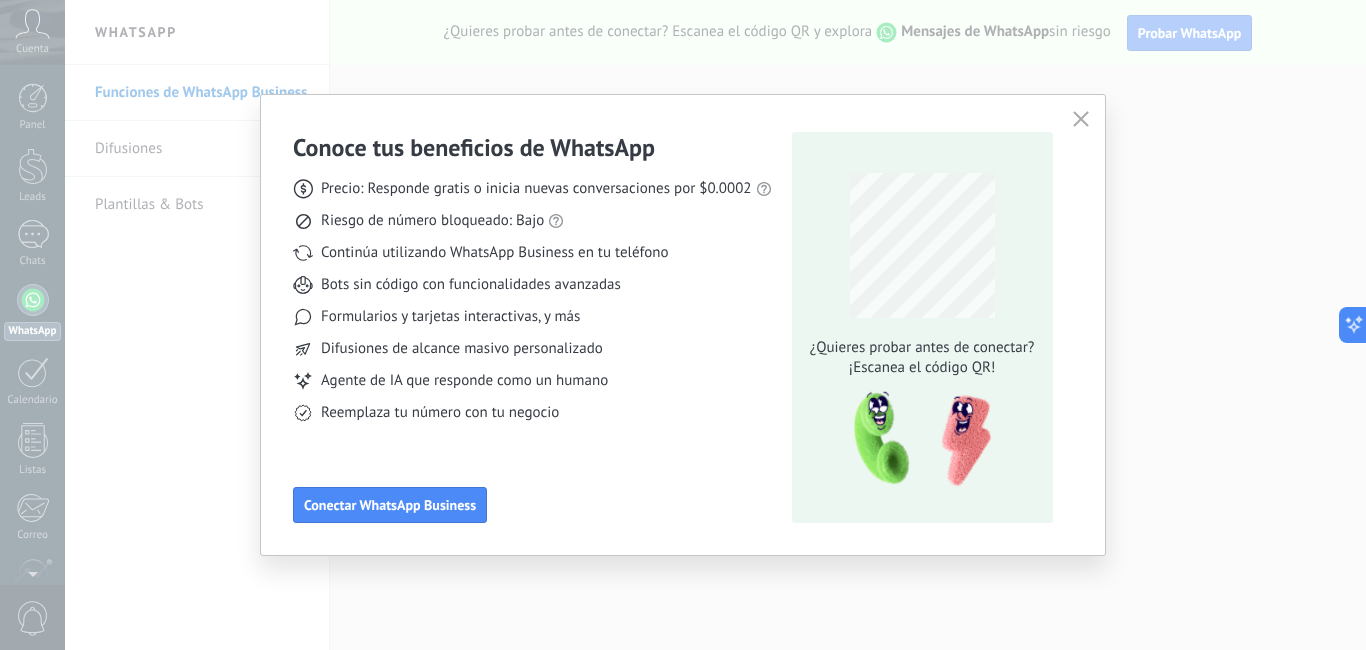 click on "Conoce tus beneficios de WhatsApp Precio: Responde gratis o inicia nuevas conversaciones por $0.0002 Riesgo de número bloqueado: Bajo Continúa utilizando WhatsApp Business en tu teléfono Bots sin código con funcionalidades avanzadas Formularios y tarjetas interactivas, y más Difusiones de alcance masivo personalizado Agente de IA que responde como un humano Reemplaza tu número con tu negocio Conectar WhatsApp Business ¿Quieres probar antes de conectar? ¡Escanea el código QR!" at bounding box center (683, 325) 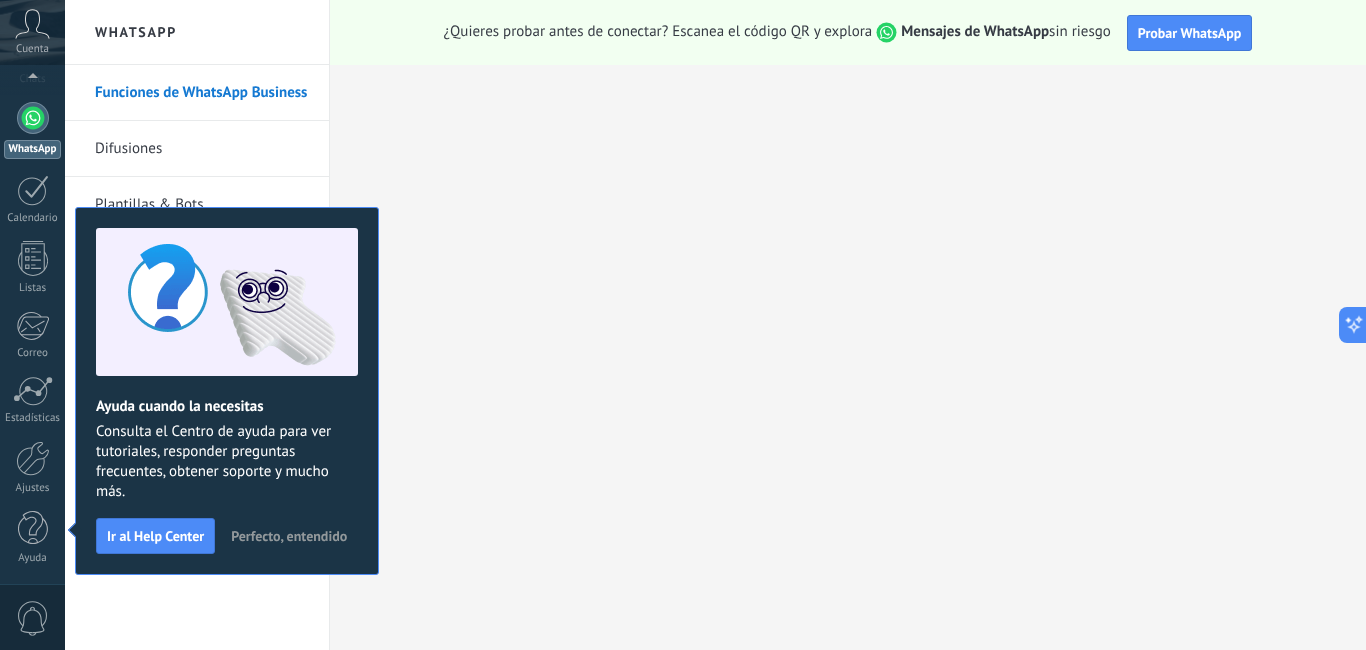 scroll, scrollTop: 0, scrollLeft: 0, axis: both 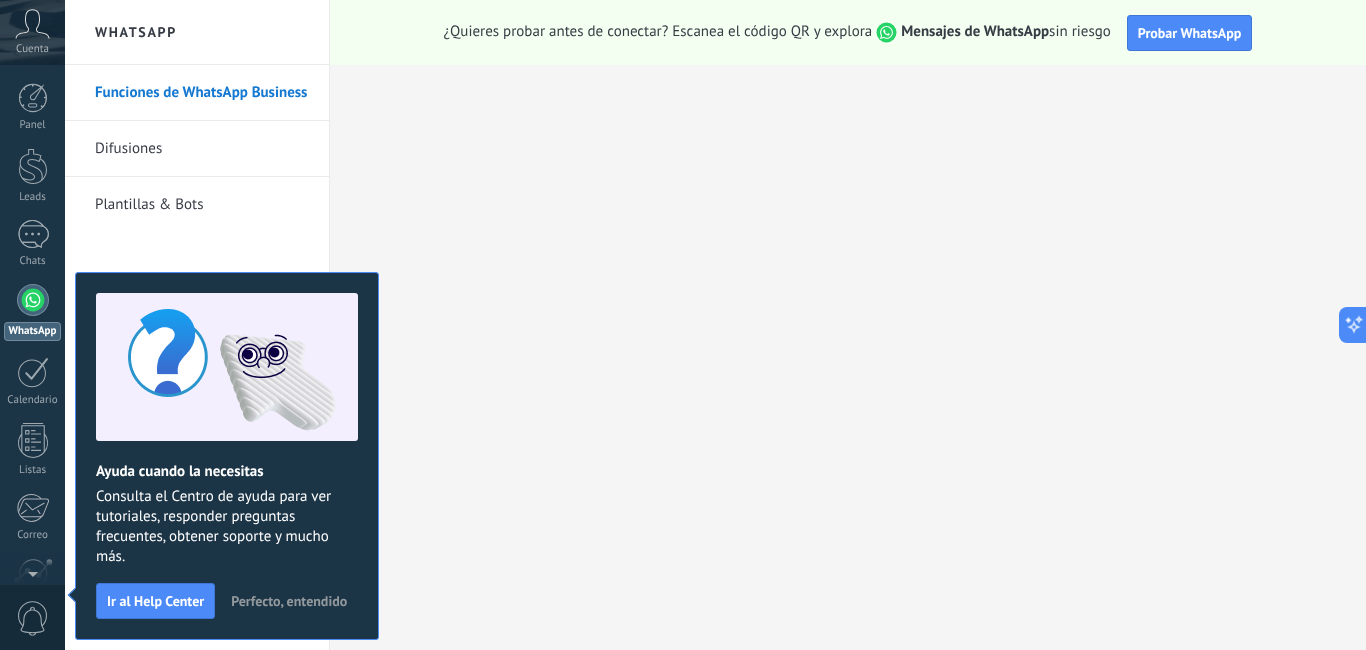 click on "Perfecto, entendido" at bounding box center [289, 601] 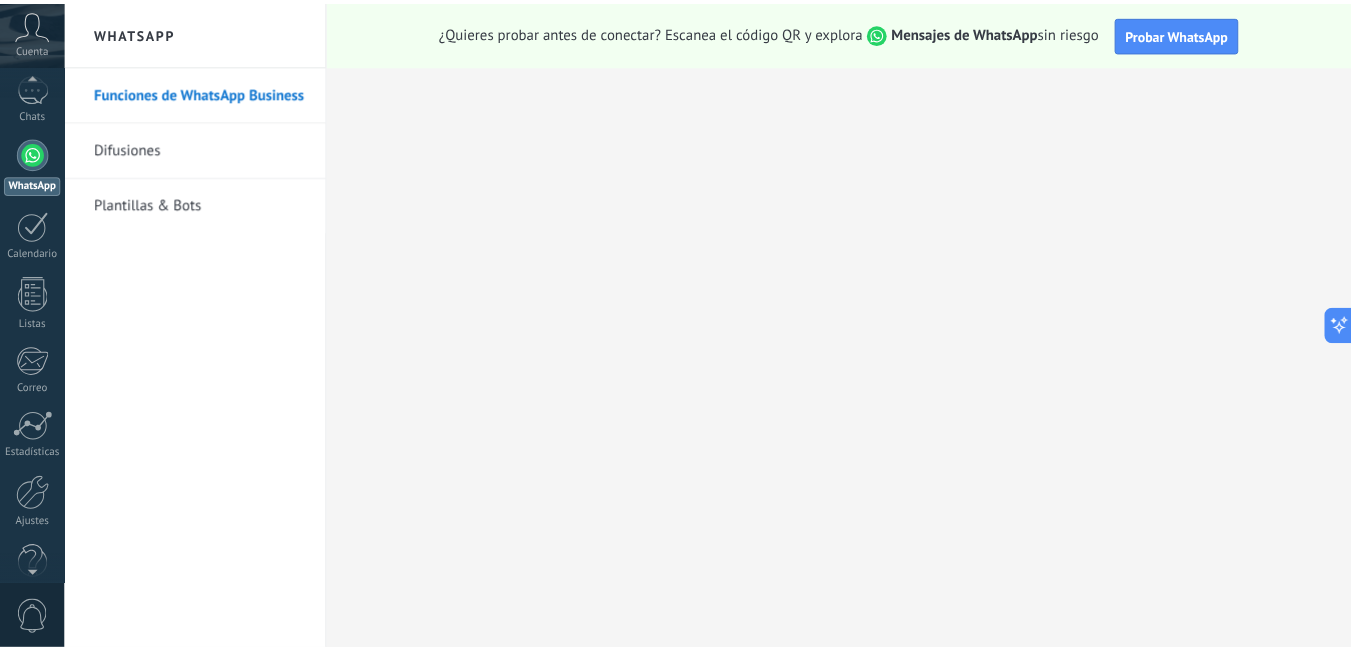 scroll, scrollTop: 182, scrollLeft: 0, axis: vertical 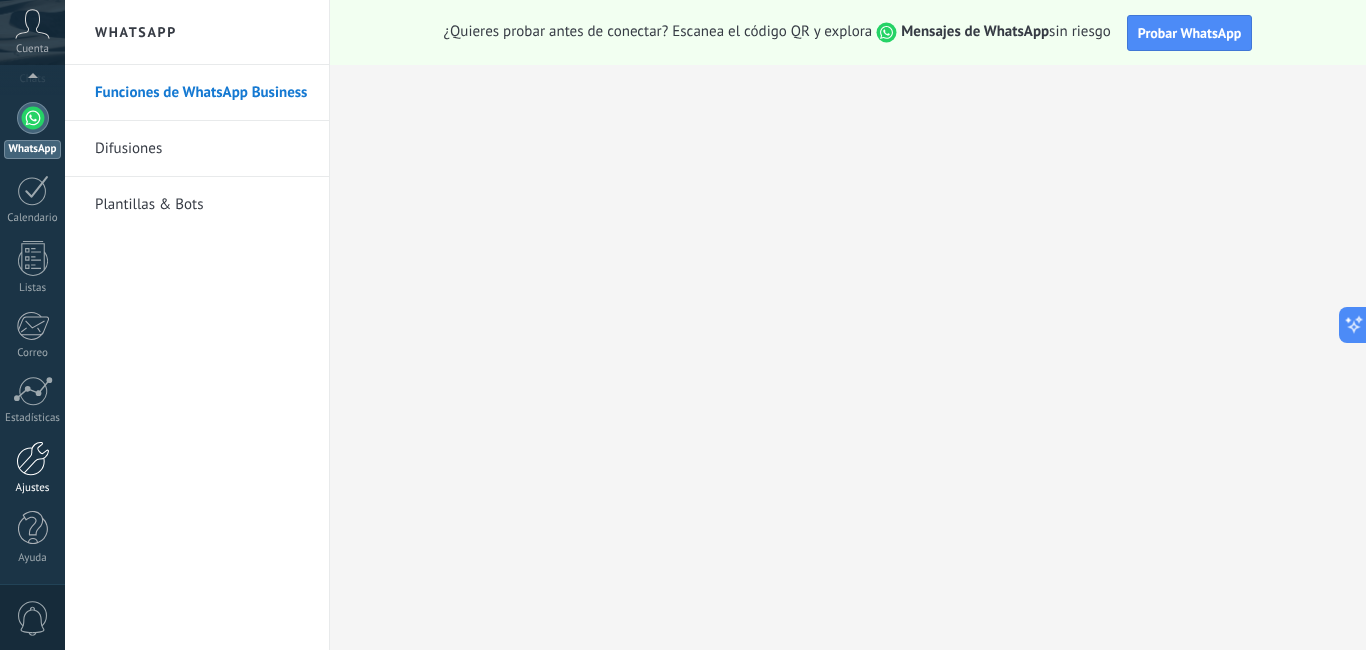 click at bounding box center (33, 458) 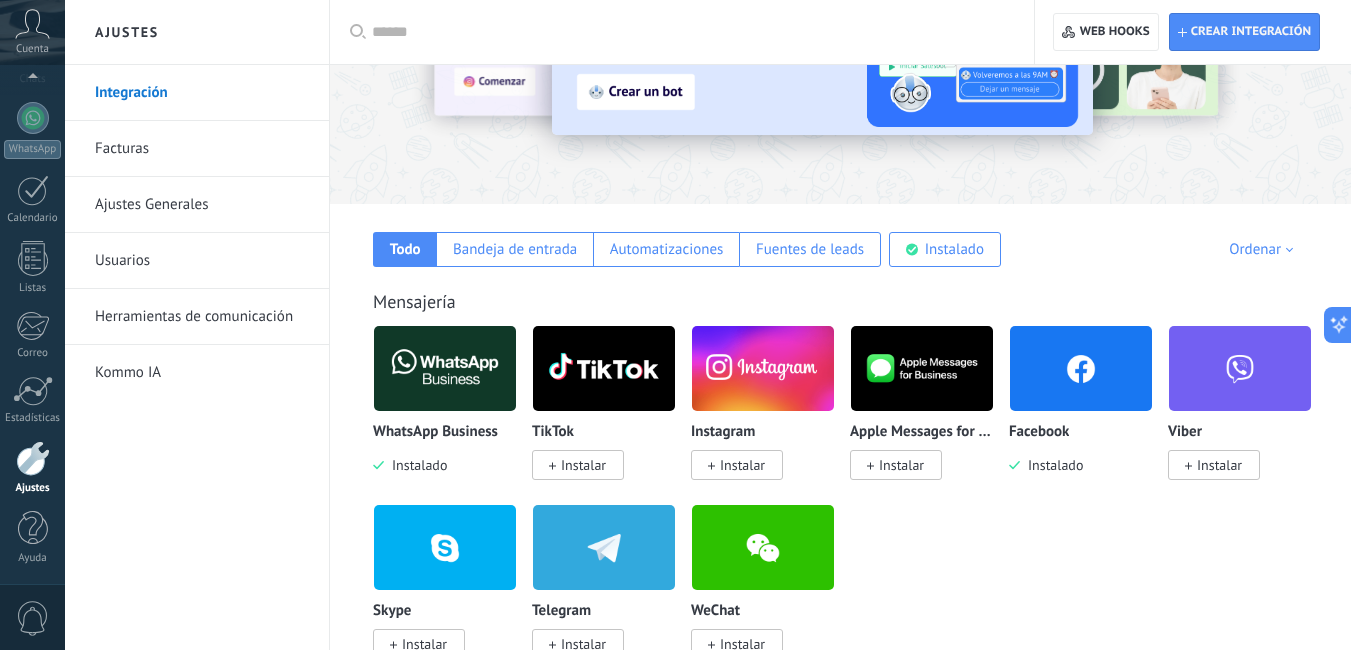 scroll, scrollTop: 200, scrollLeft: 0, axis: vertical 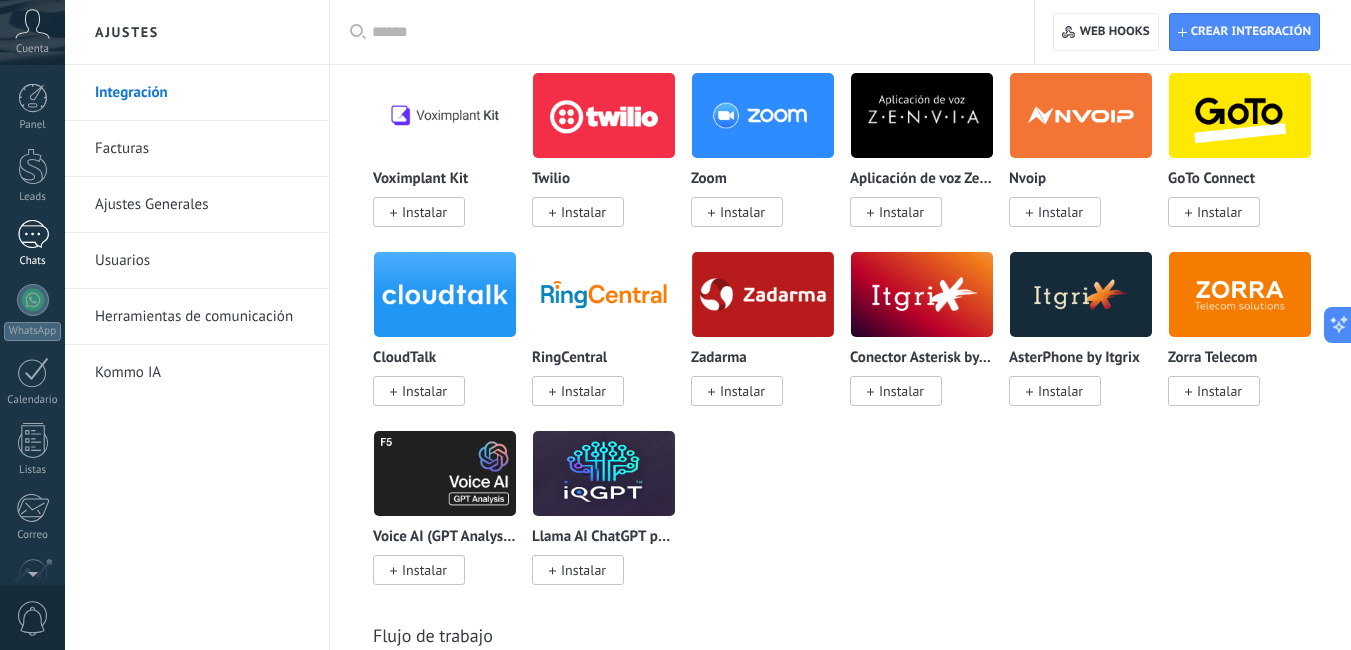 click at bounding box center [33, 234] 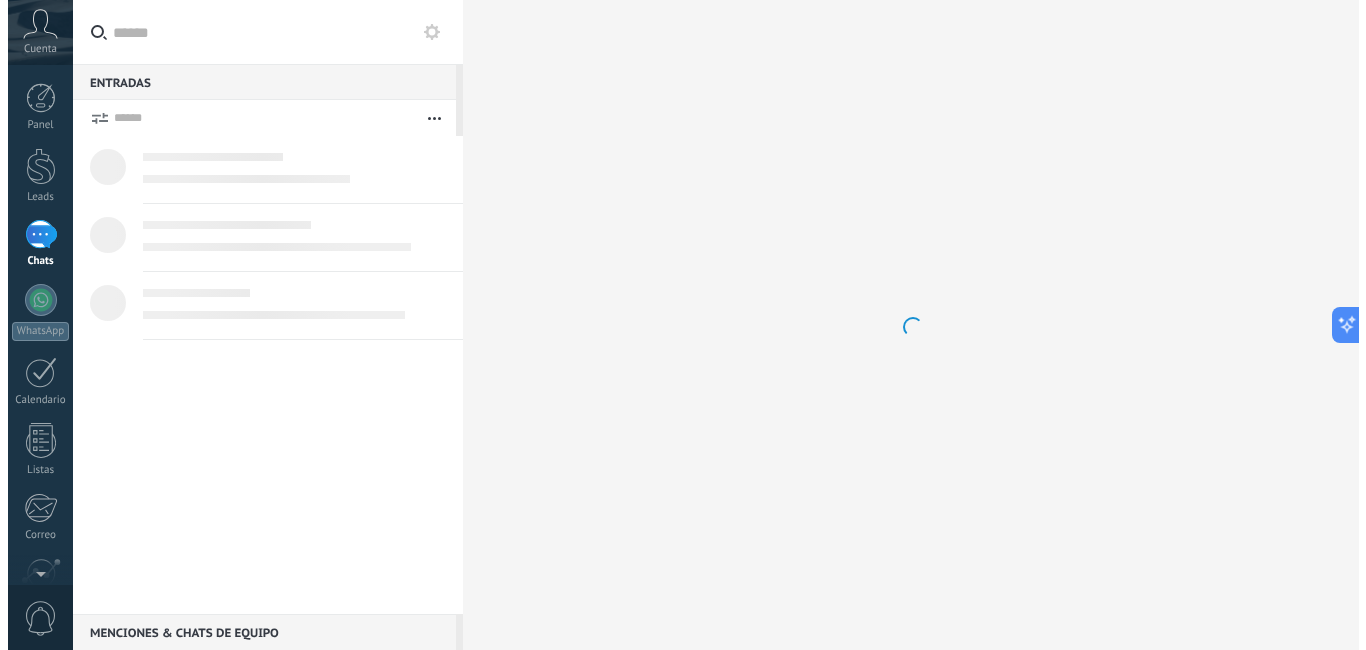 scroll, scrollTop: 0, scrollLeft: 0, axis: both 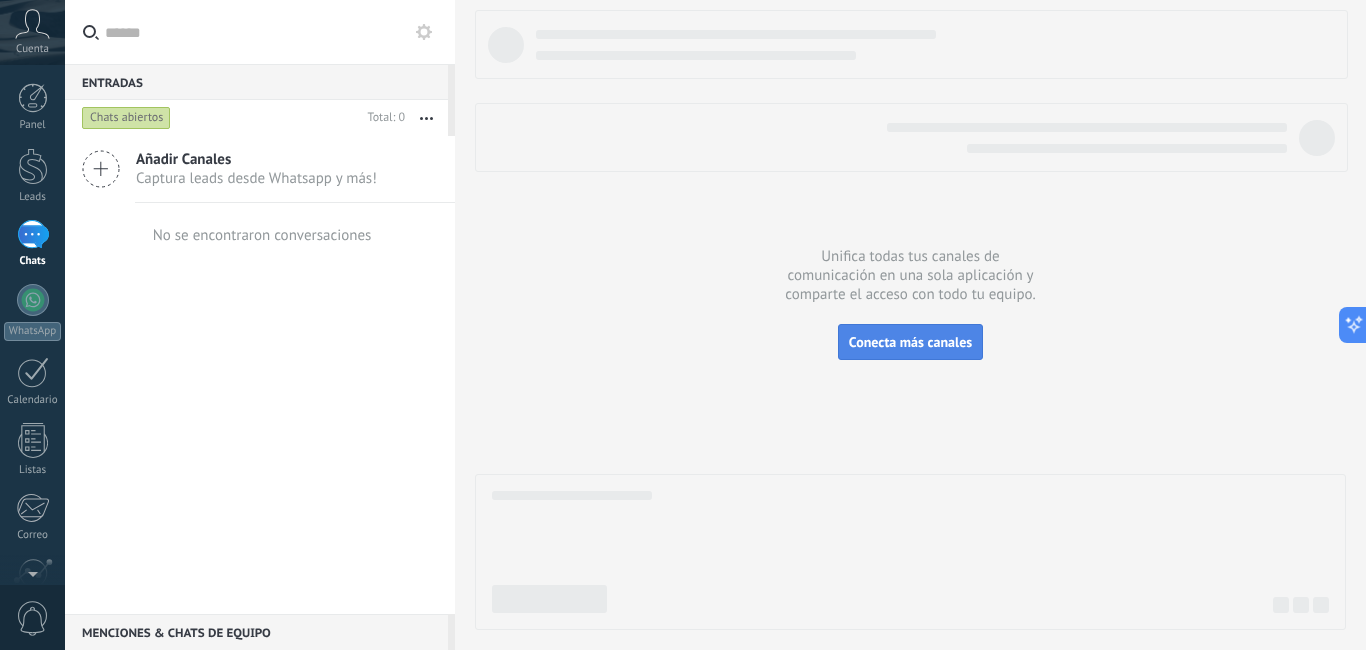 click on "Conecta más canales" at bounding box center (910, 342) 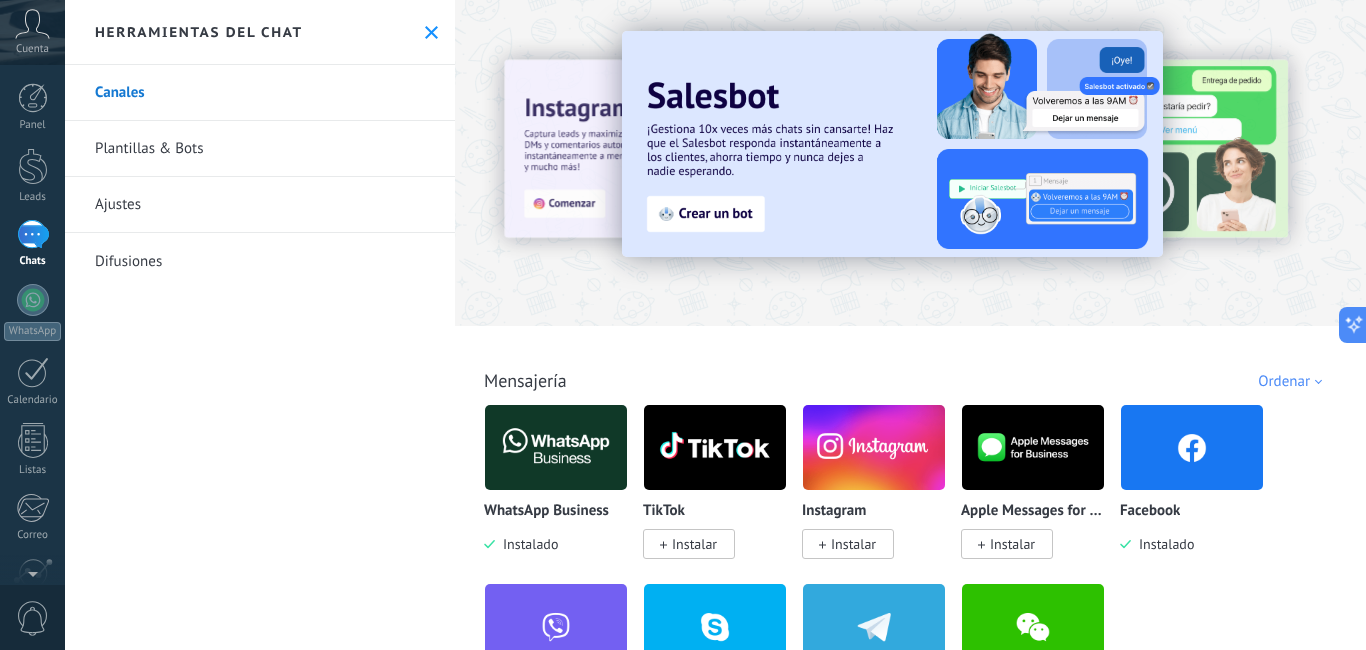 click on "Instalar" at bounding box center (853, 544) 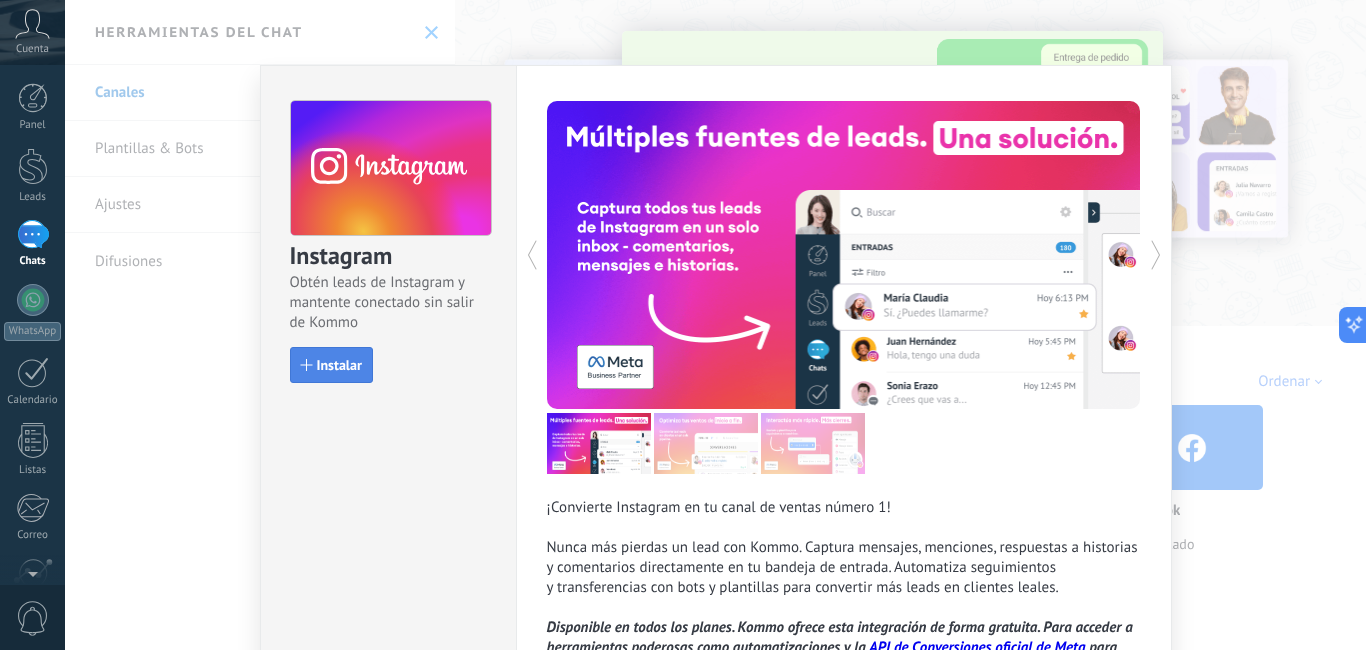 click on "Instalar" at bounding box center [331, 365] 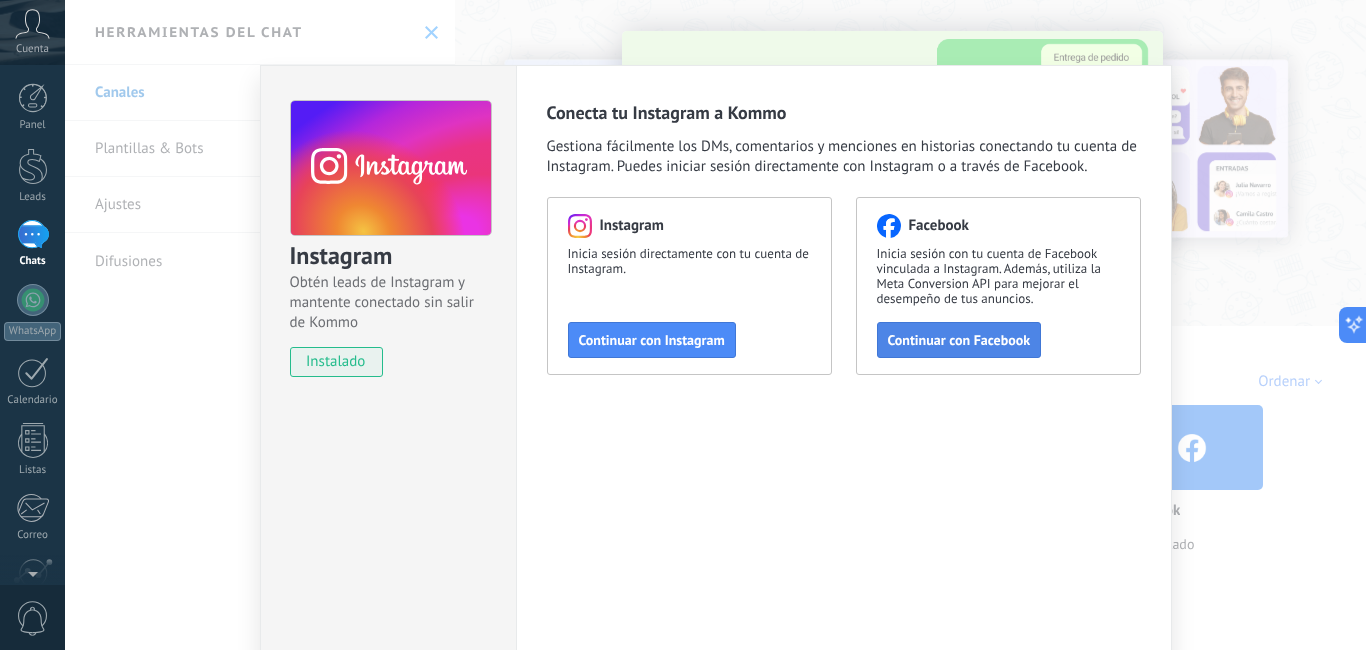 click on "Continuar con Facebook" at bounding box center (652, 340) 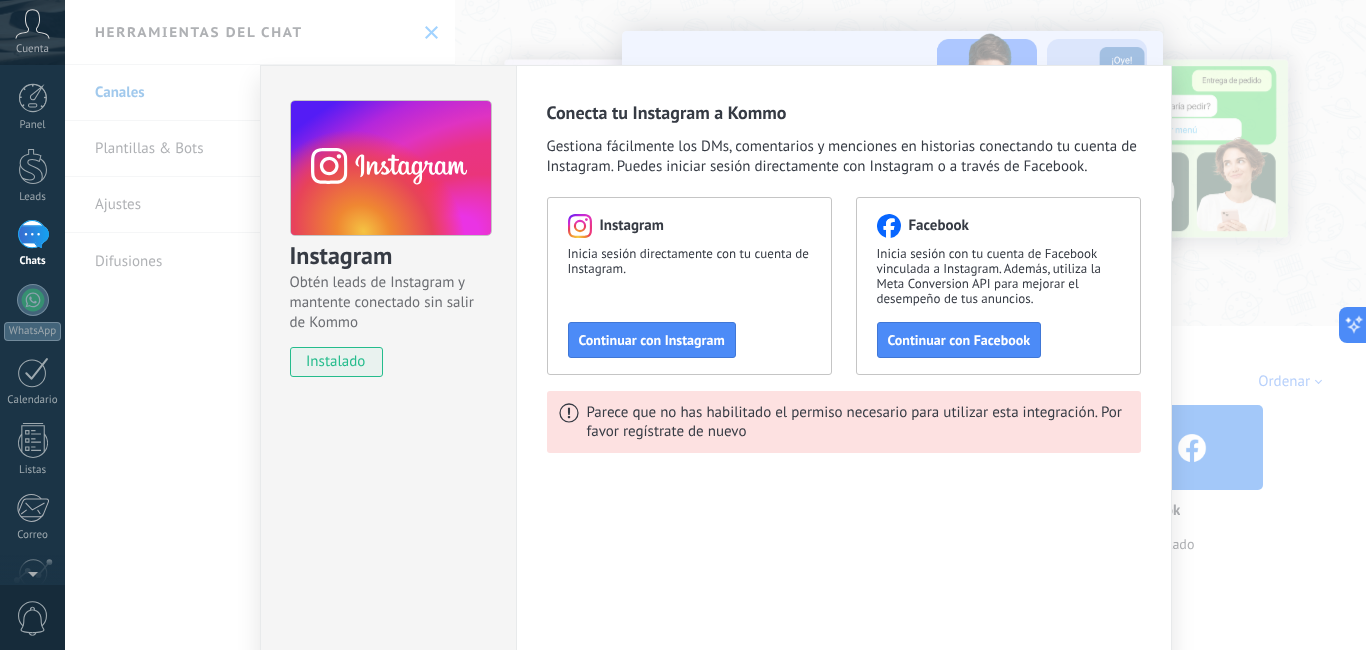 click on "Instagram Obtén leads de Instagram y mantente conectado sin salir de Kommo instalado Conecta tu Instagram a Kommo Gestiona fácilmente los DMs, comentarios y menciones en historias conectando tu cuenta de Instagram. Puedes iniciar sesión directamente con Instagram o a través de Facebook. Instagram Inicia sesión directamente con tu cuenta de Instagram. Continuar con Instagram Facebook Inicia sesión con tu cuenta de Facebook vinculada a Instagram. Además, utiliza la Meta Conversion API para mejorar el desempeño de tus anuncios. Continuar con Facebook Parece que no has habilitado el permiso necesario para utilizar esta integración. Por favor regístrate de nuevo" at bounding box center (715, 325) 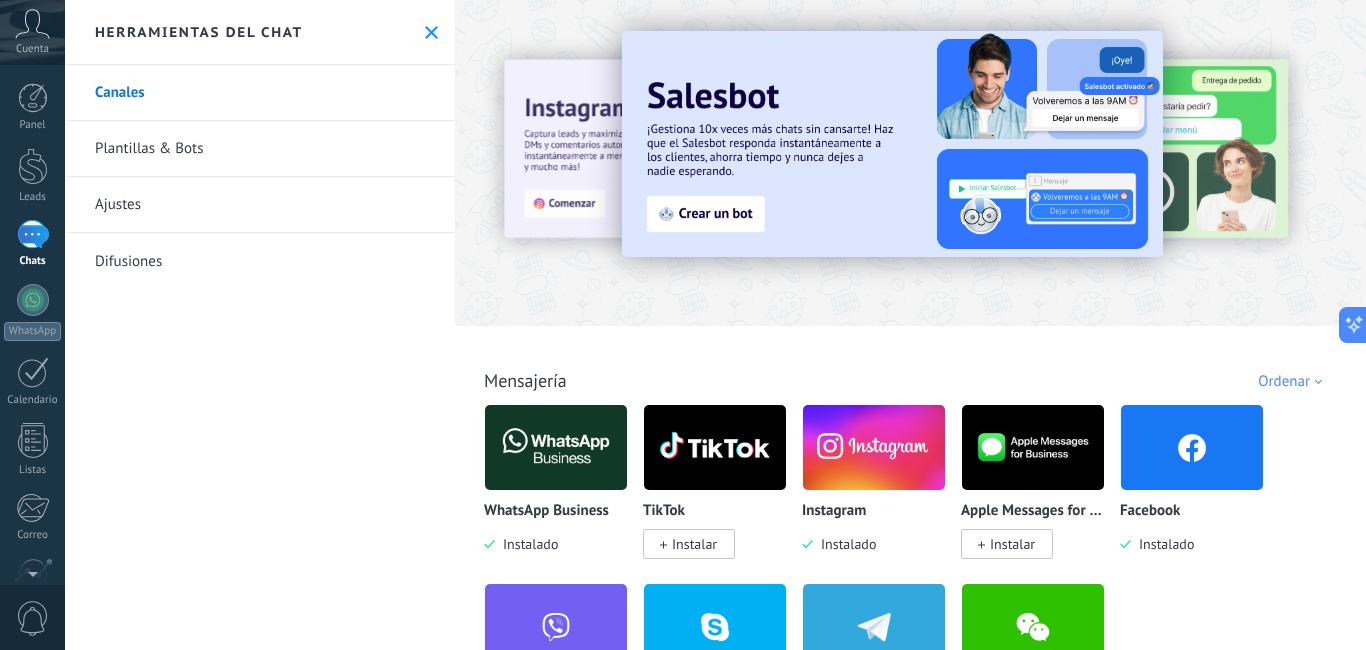 click at bounding box center [874, 447] 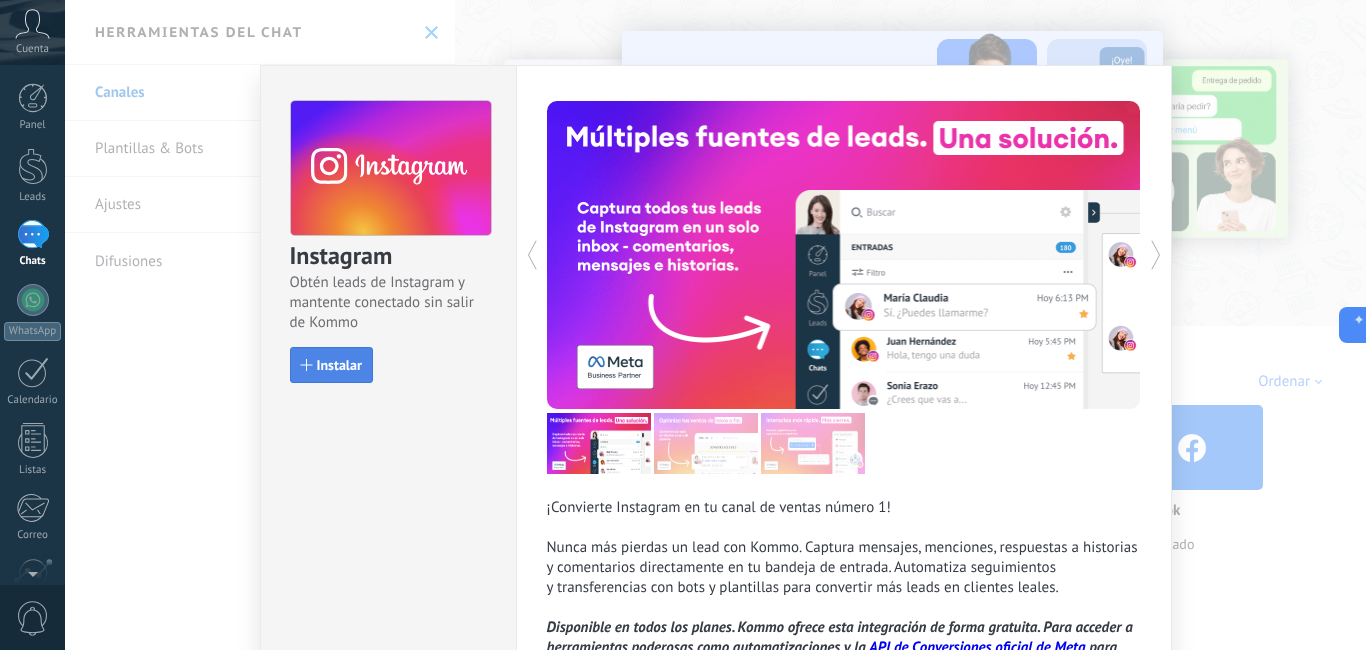 click on "Instalar" at bounding box center (331, 365) 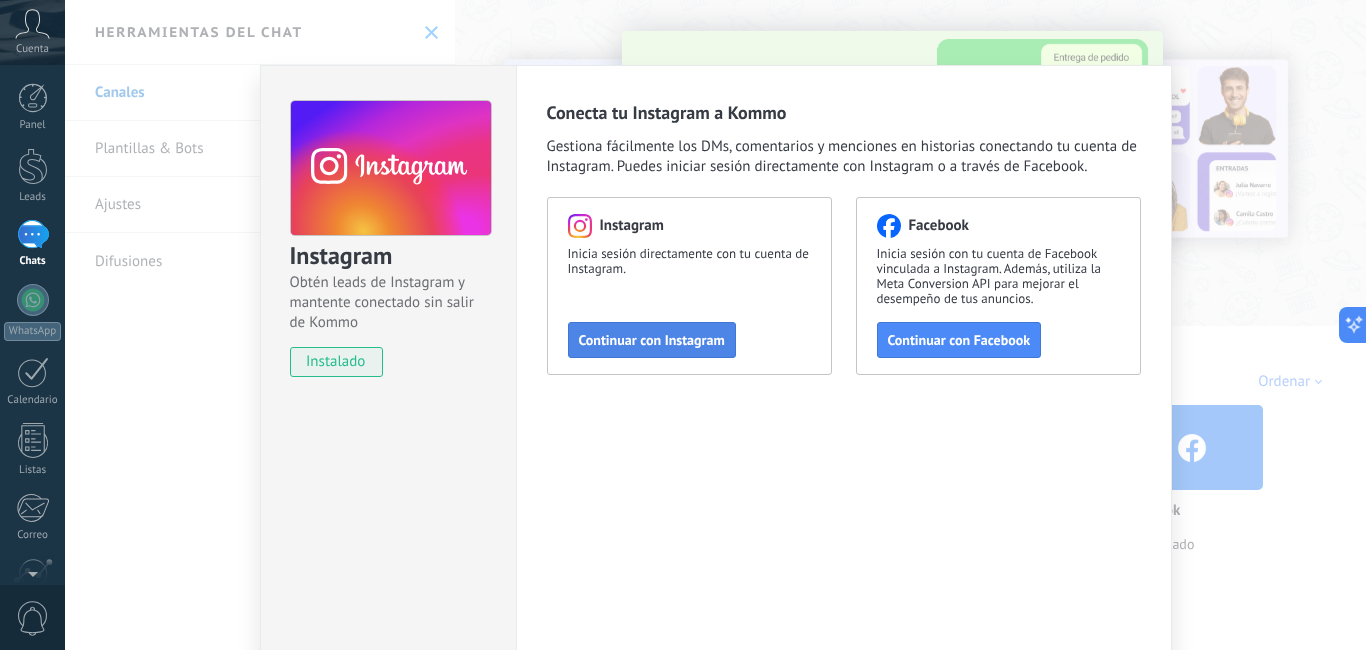 click on "Continuar con Instagram" at bounding box center (652, 340) 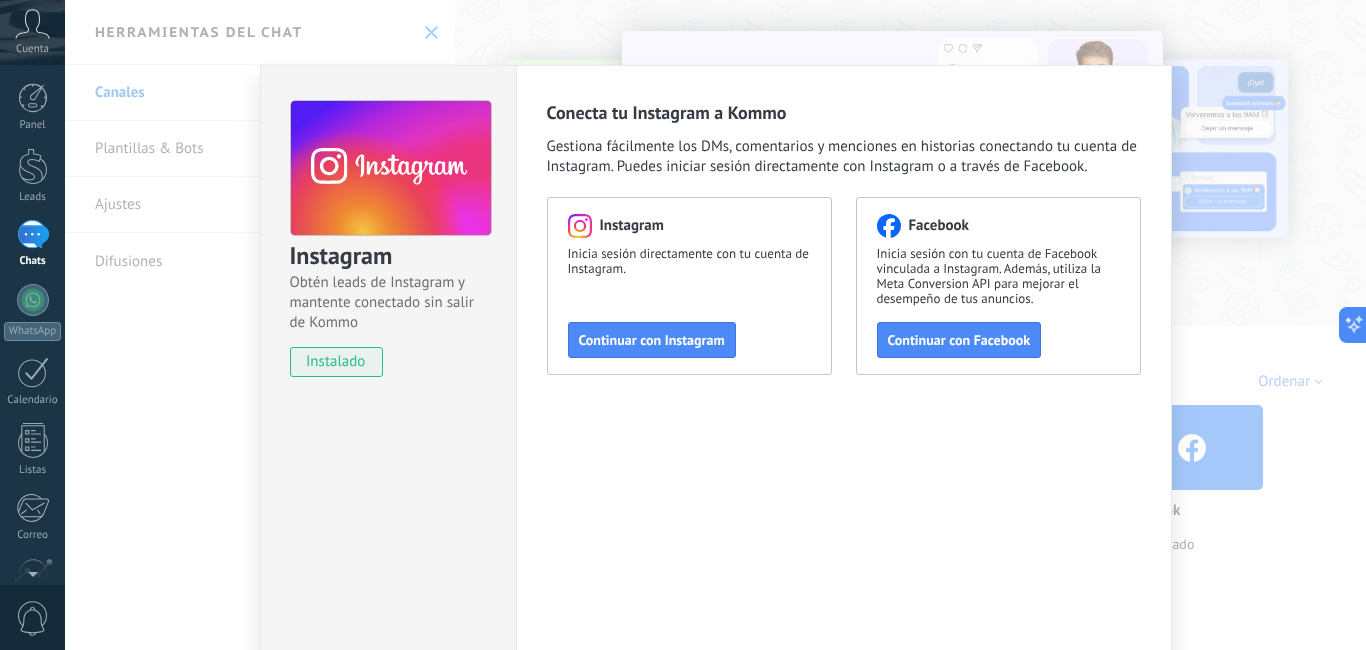 click on "Instagram Obtén leads de Instagram y mantente conectado sin salir de Kommo instalado Conecta tu Instagram a Kommo Gestiona fácilmente los DMs, comentarios y menciones en historias conectando tu cuenta de Instagram. Puedes iniciar sesión directamente con Instagram o a través de Facebook. Instagram Inicia sesión directamente con tu cuenta de Instagram. Continuar con Instagram Facebook Inicia sesión con tu cuenta de Facebook vinculada a Instagram. Además, utiliza la Meta Conversion API para mejorar el desempeño de tus anuncios. Continuar con Facebook" at bounding box center (715, 325) 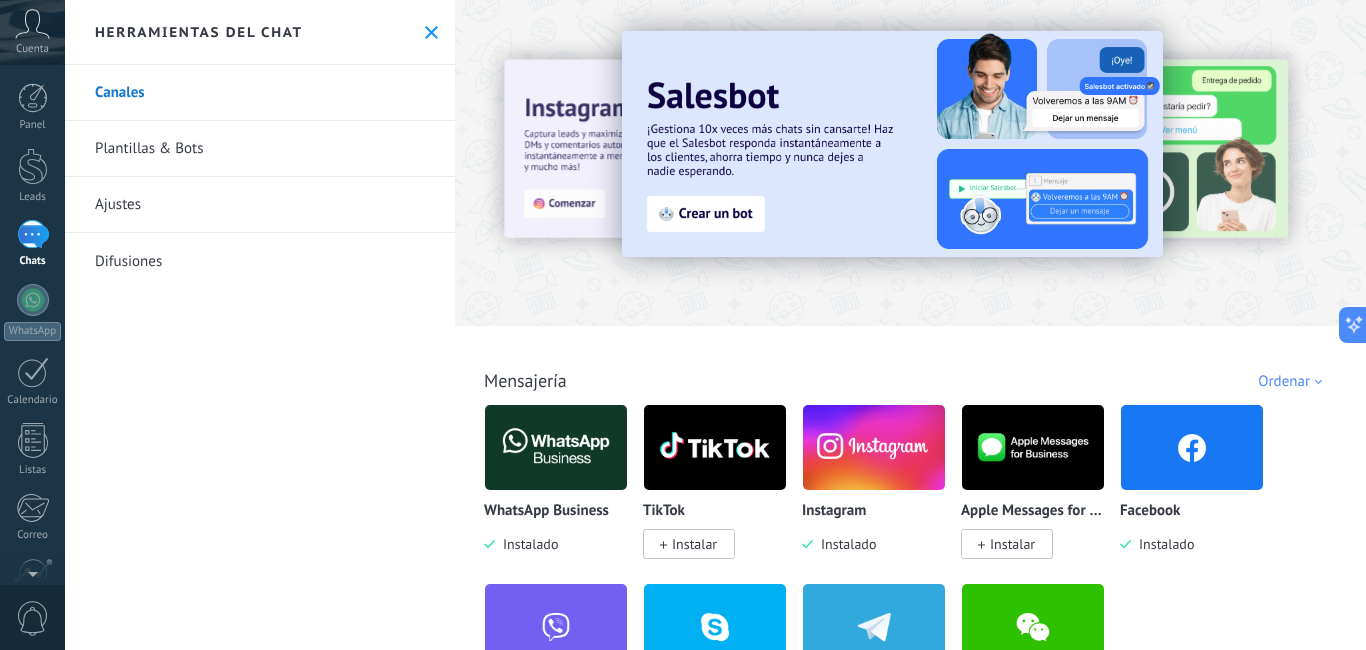 click at bounding box center (556, 447) 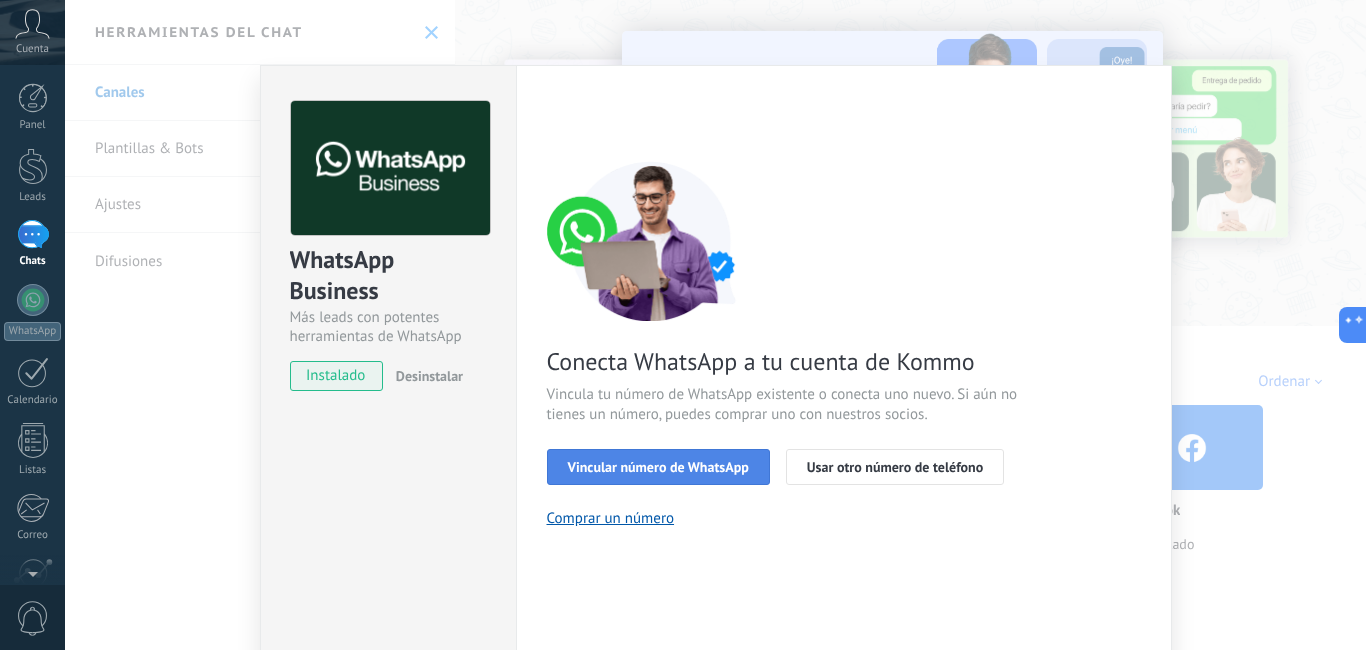 click on "Vincular número de WhatsApp" at bounding box center [658, 467] 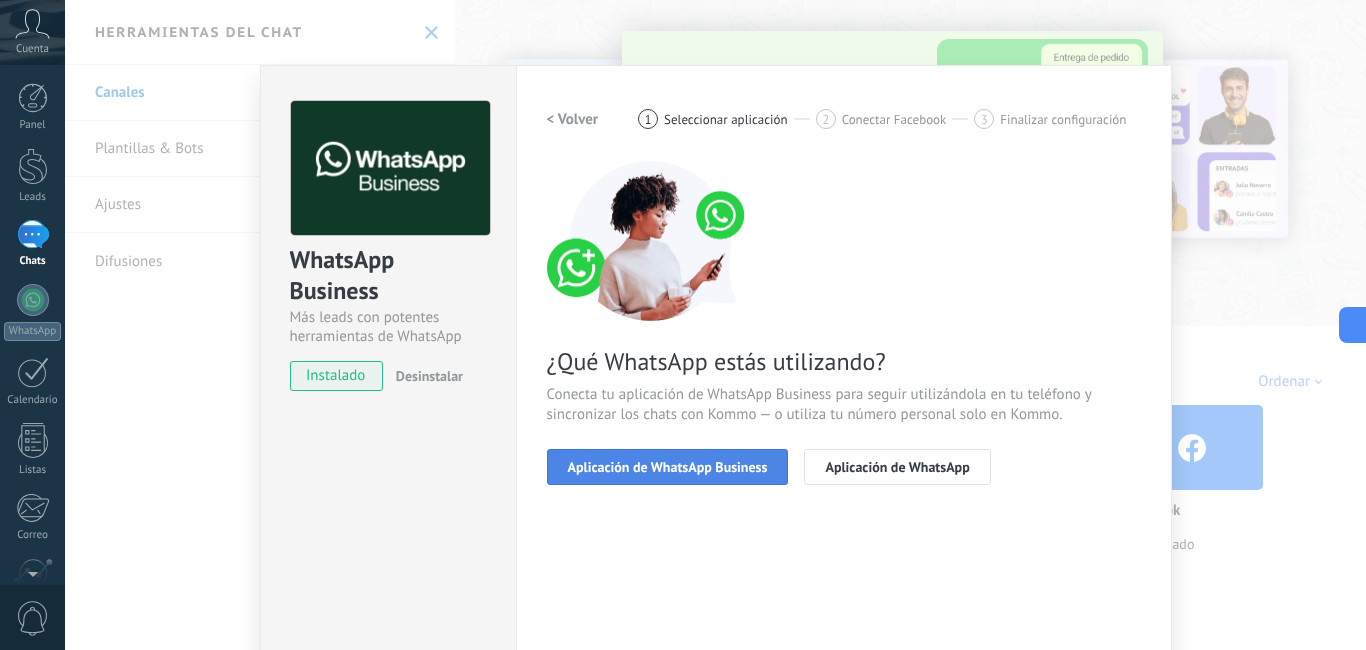click on "Aplicación de WhatsApp Business" at bounding box center (668, 467) 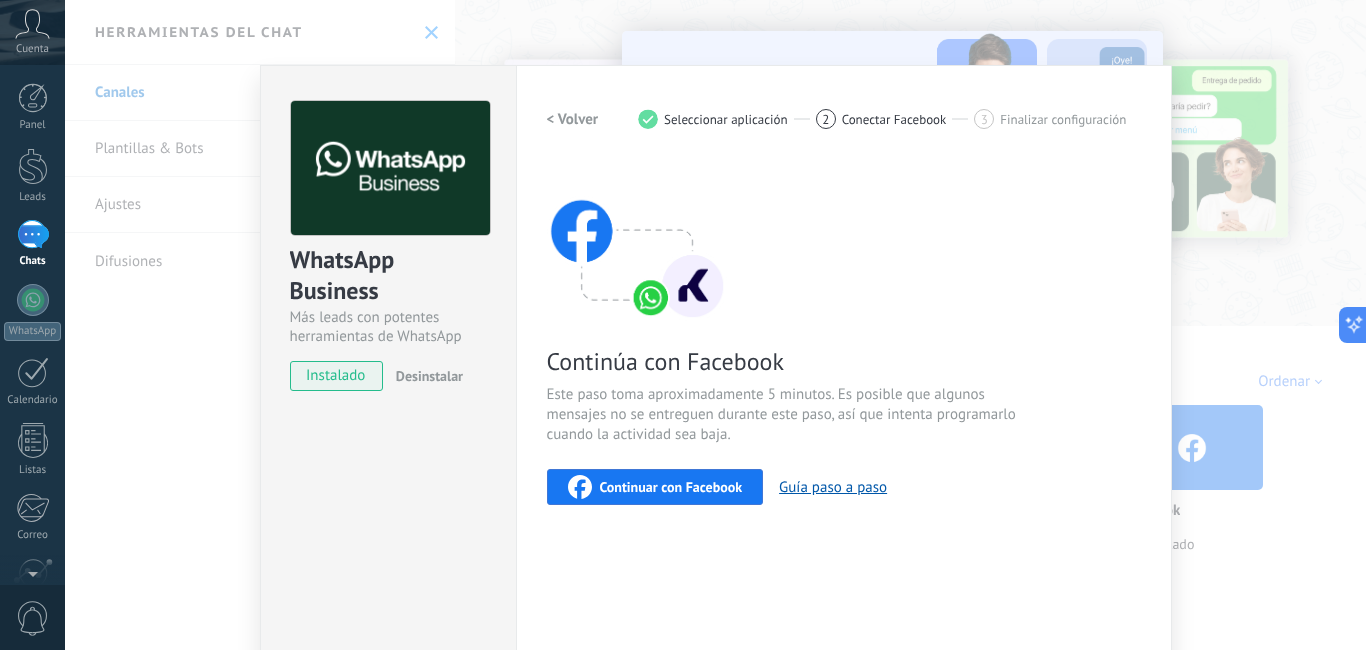 click on "Continuar con Facebook" at bounding box center (655, 487) 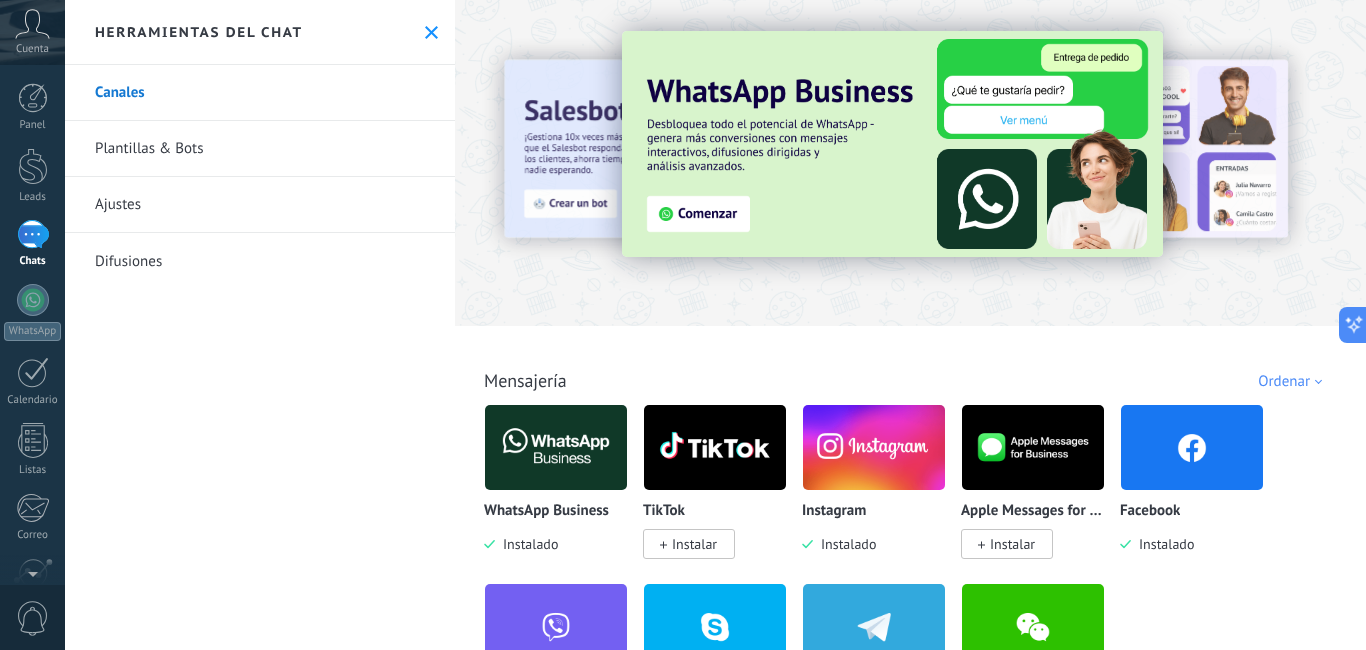 click at bounding box center [431, 32] 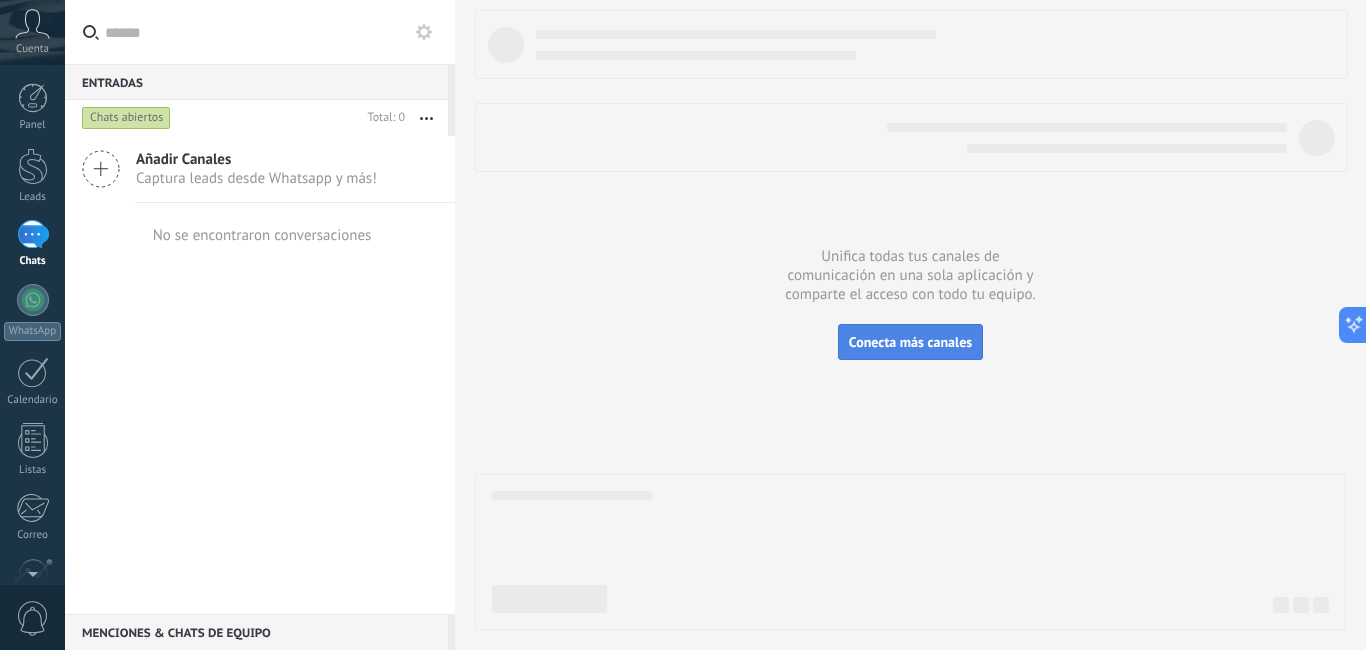 click on "Conecta más canales" at bounding box center (910, 342) 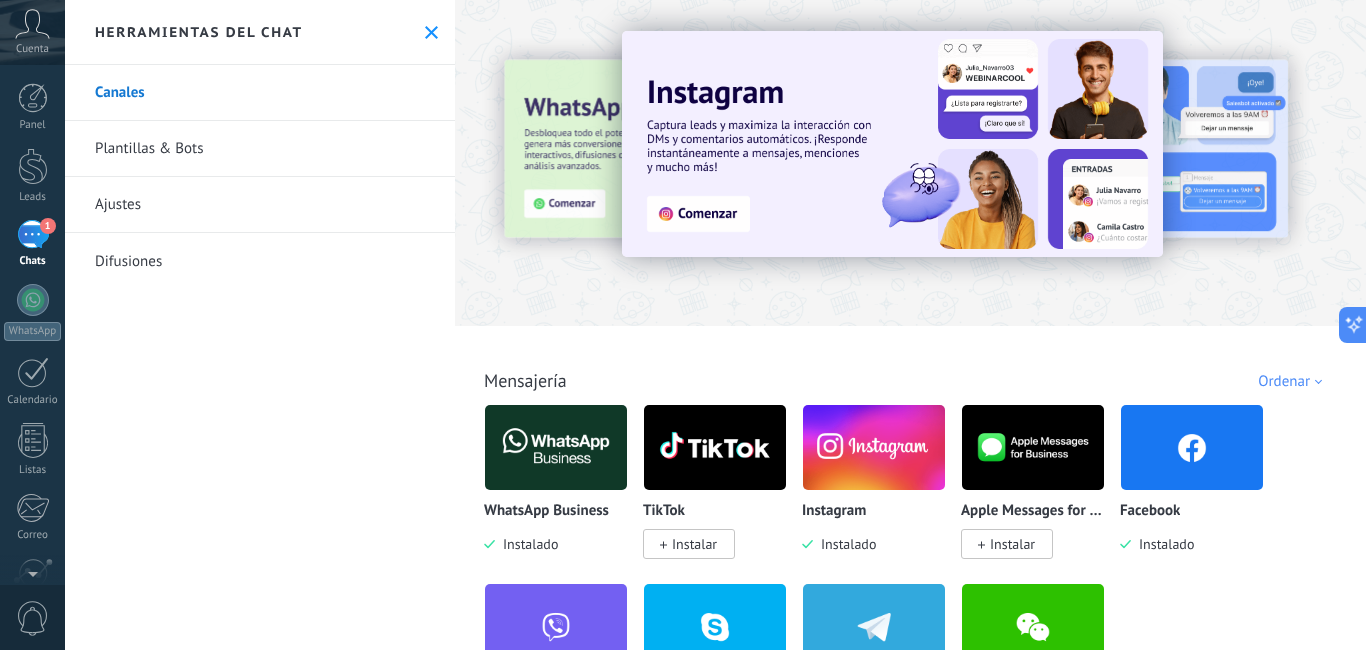 click on "1" at bounding box center (33, 234) 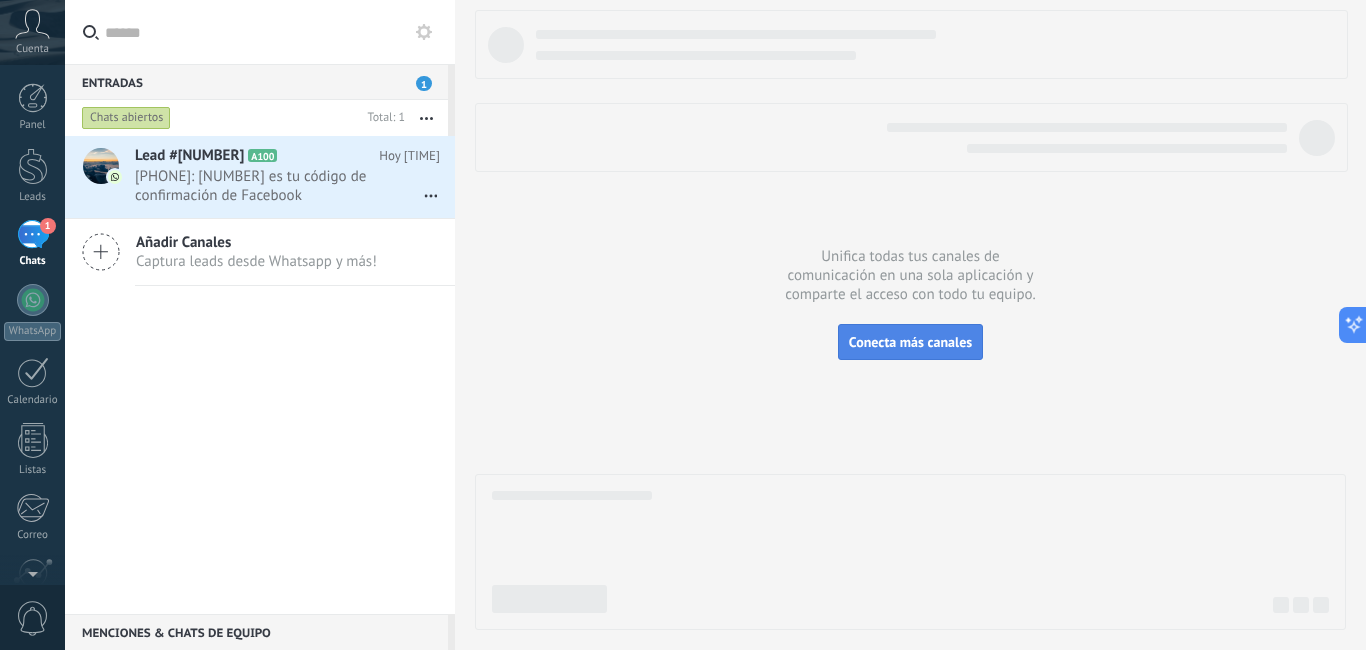 click on "Conecta más canales" at bounding box center (910, 342) 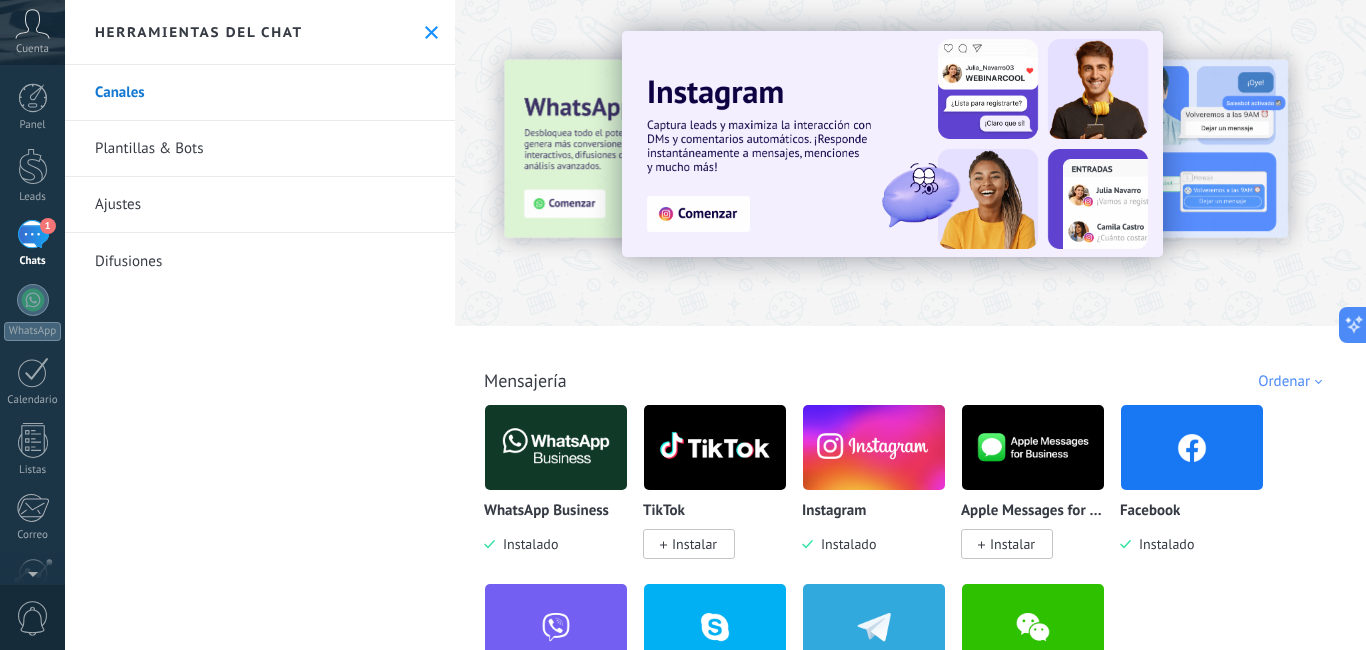 click at bounding box center [556, 447] 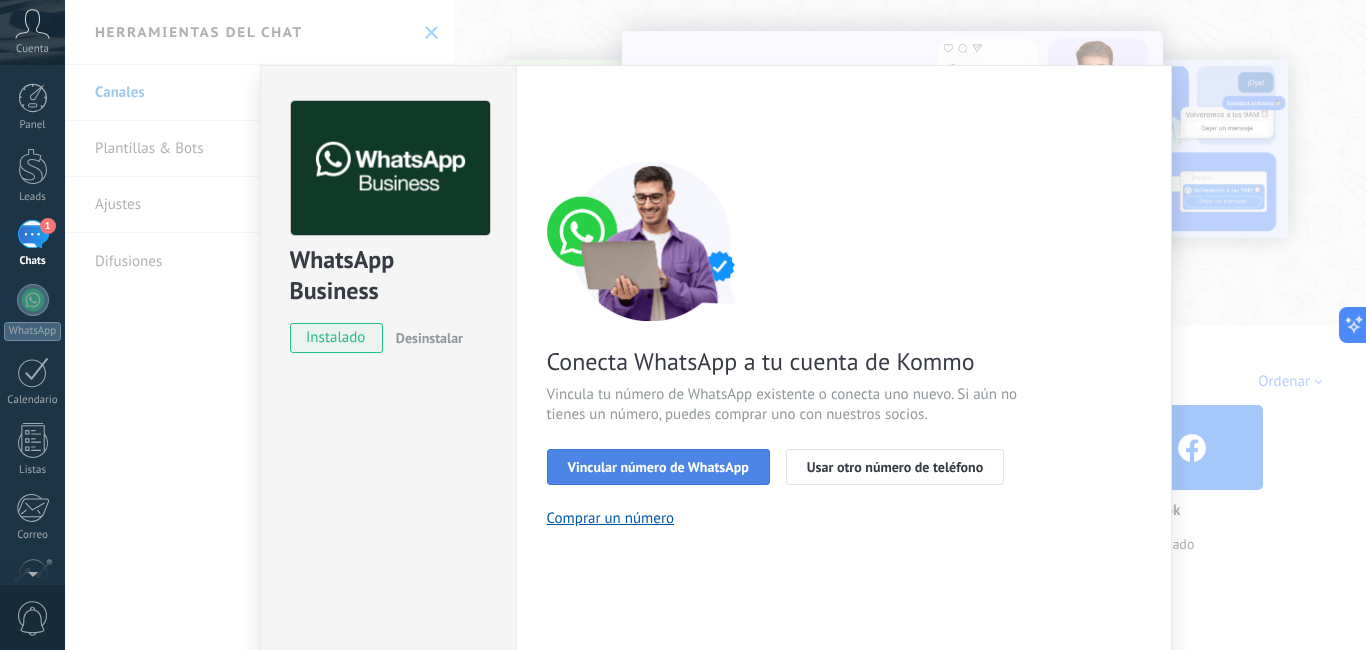 click on "Vincular número de WhatsApp" at bounding box center (658, 467) 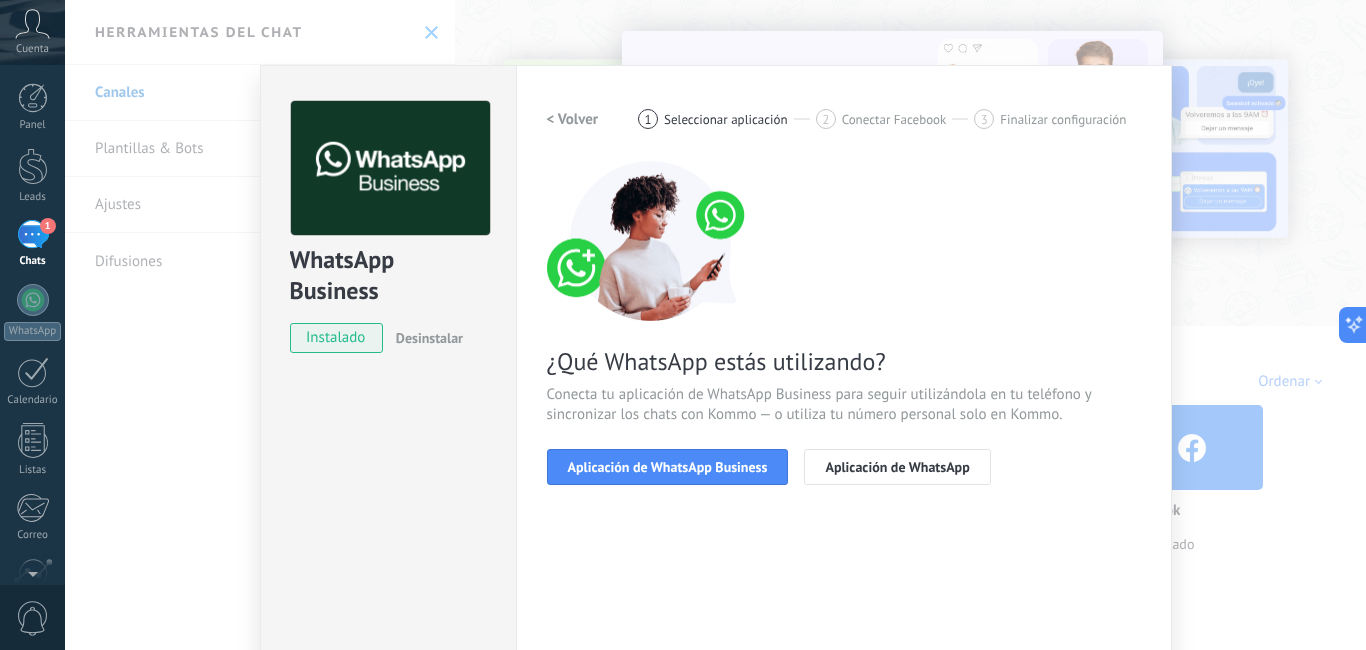 click on "Aplicación de WhatsApp Business" at bounding box center [668, 467] 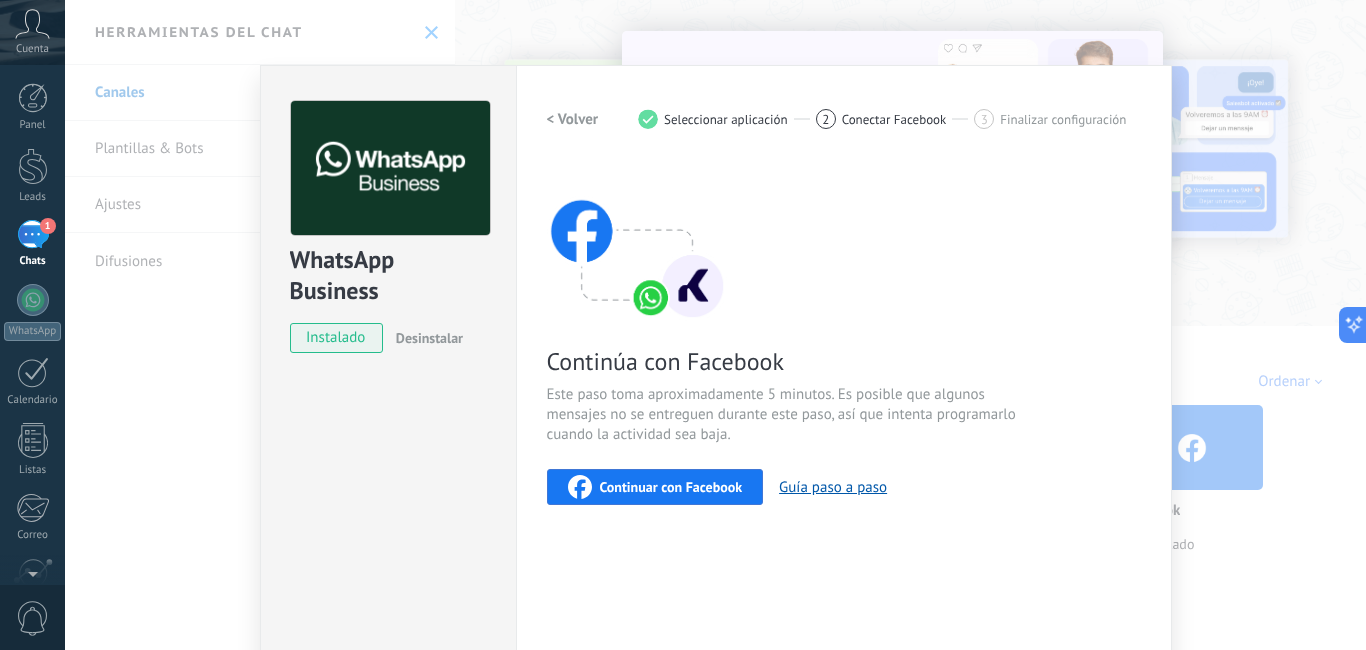 click on "Continuar con Facebook" at bounding box center [671, 487] 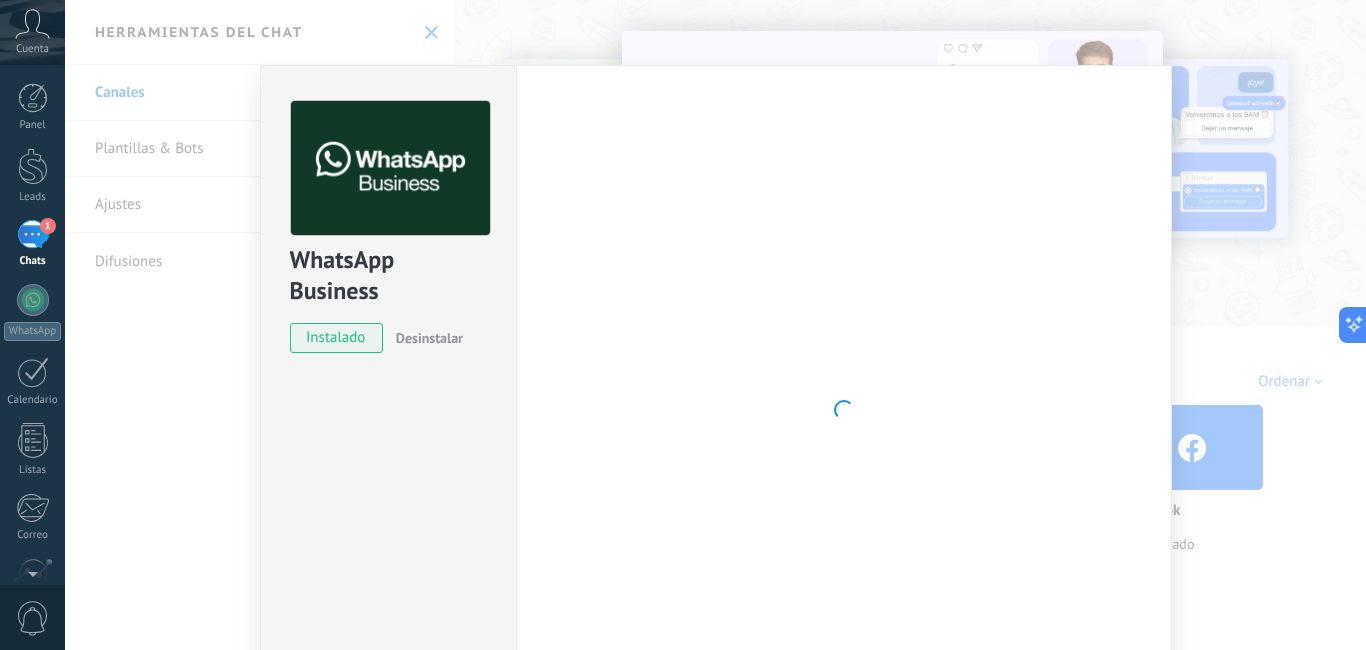 click on "Configuraciones Autorizaciones Esta pestaña registra a los usuarios que han concedido acceso a las integración a esta cuenta. Si deseas remover la posibilidad que un usuario pueda enviar solicitudes a la cuenta en nombre de esta integración, puedes revocar el acceso. Si el acceso a todos los usuarios es revocado, la integración dejará de funcionar. Esta aplicacion está instalada, pero nadie le ha dado acceso aun. WhatsApp Cloud API más _:  Guardar < Volver 1 Seleccionar aplicación 2 Conectar Facebook  3 Finalizar configuración Continúa con Facebook Este paso toma aproximadamente 5 minutos. Es posible que algunos mensajes no se entreguen durante este paso, así que intenta programarlo cuando la actividad sea baja. Continuar con Facebook Guía paso a paso ¿Necesitas ayuda?" at bounding box center [844, 410] 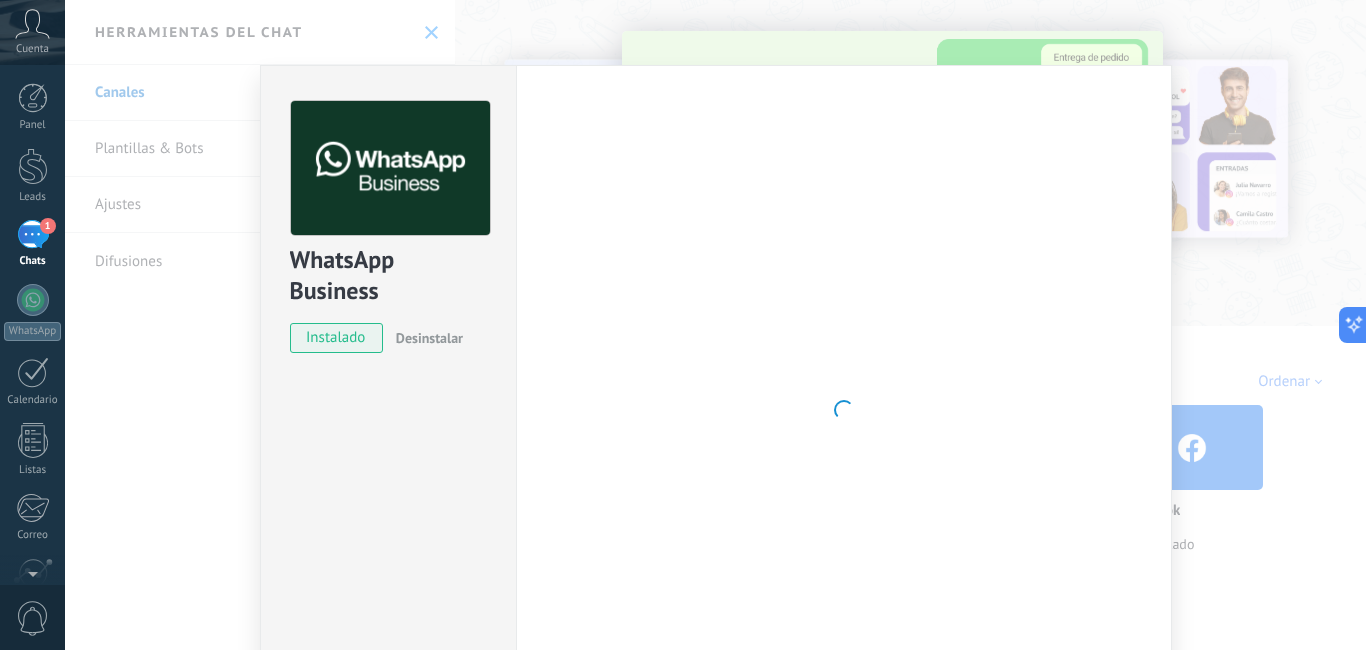 click on "instalado" at bounding box center [336, 338] 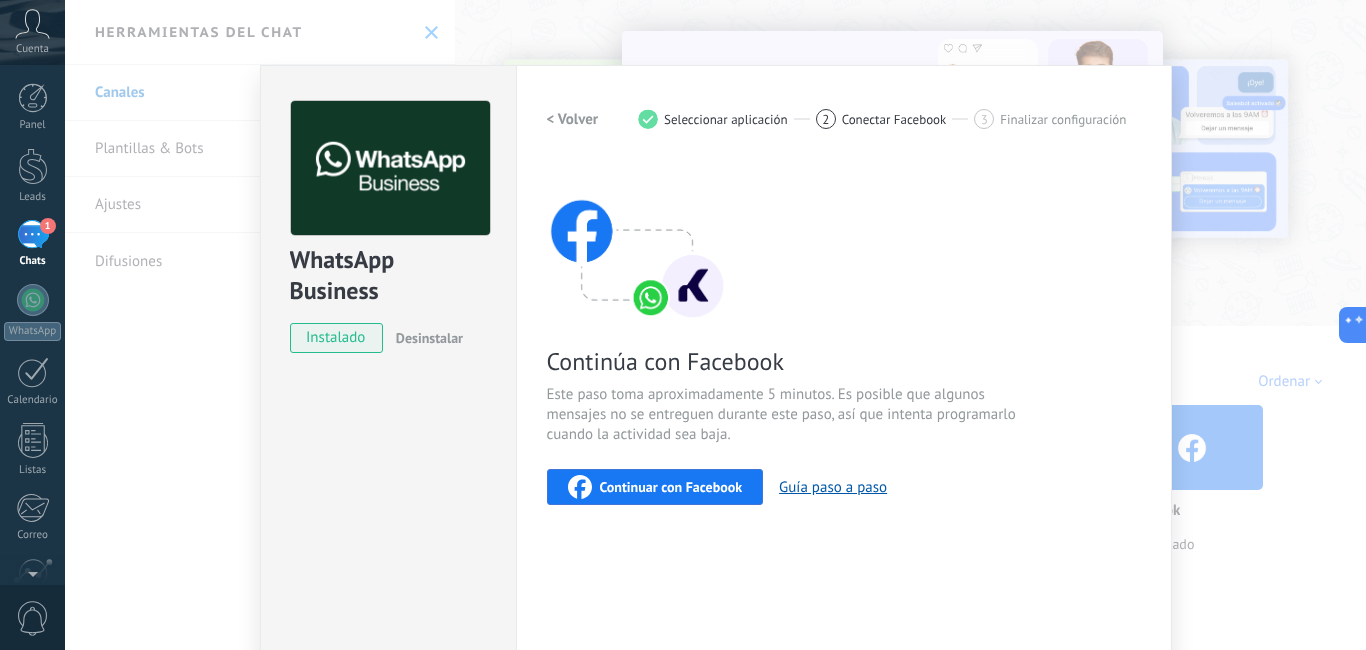 click on "WhatsApp Business instalado Desinstalar ¿Quieres probar la integración primero?   Escanea el código QR   para ver cómo funciona. Configuraciones Autorizaciones Esta pestaña registra a los usuarios que han concedido acceso a las integración a esta cuenta. Si deseas remover la posibilidad que un usuario pueda enviar solicitudes a la cuenta en nombre de esta integración, puedes revocar el acceso. Si el acceso a todos los usuarios es revocado, la integración dejará de funcionar. Esta aplicacion está instalada, pero nadie le ha dado acceso aun. WhatsApp Cloud API más _:  Guardar < Volver 1 Seleccionar aplicación 2 Conectar Facebook  3 Finalizar configuración Continúa con Facebook Este paso toma aproximadamente 5 minutos. Es posible que algunos mensajes no se entreguen durante este paso, así que intenta programarlo cuando la actividad sea baja. Continuar con Facebook Guía paso a paso ¿Necesitas ayuda?" at bounding box center (715, 325) 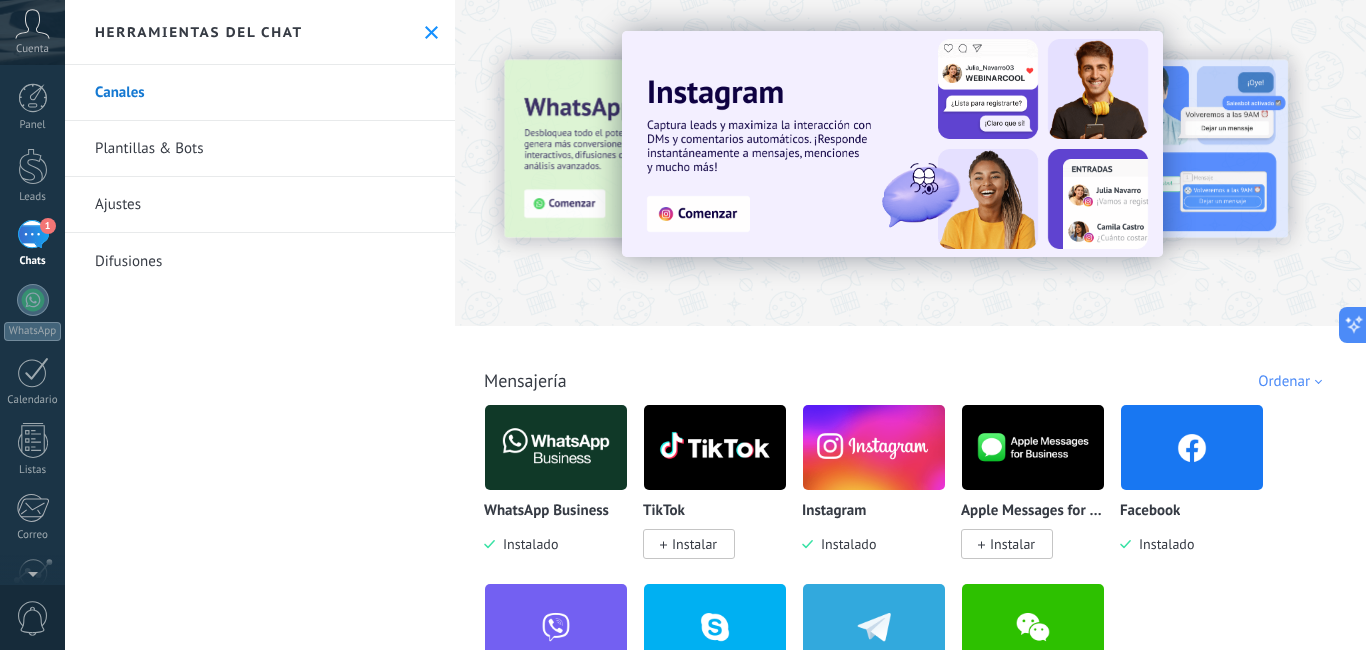 click at bounding box center [556, 447] 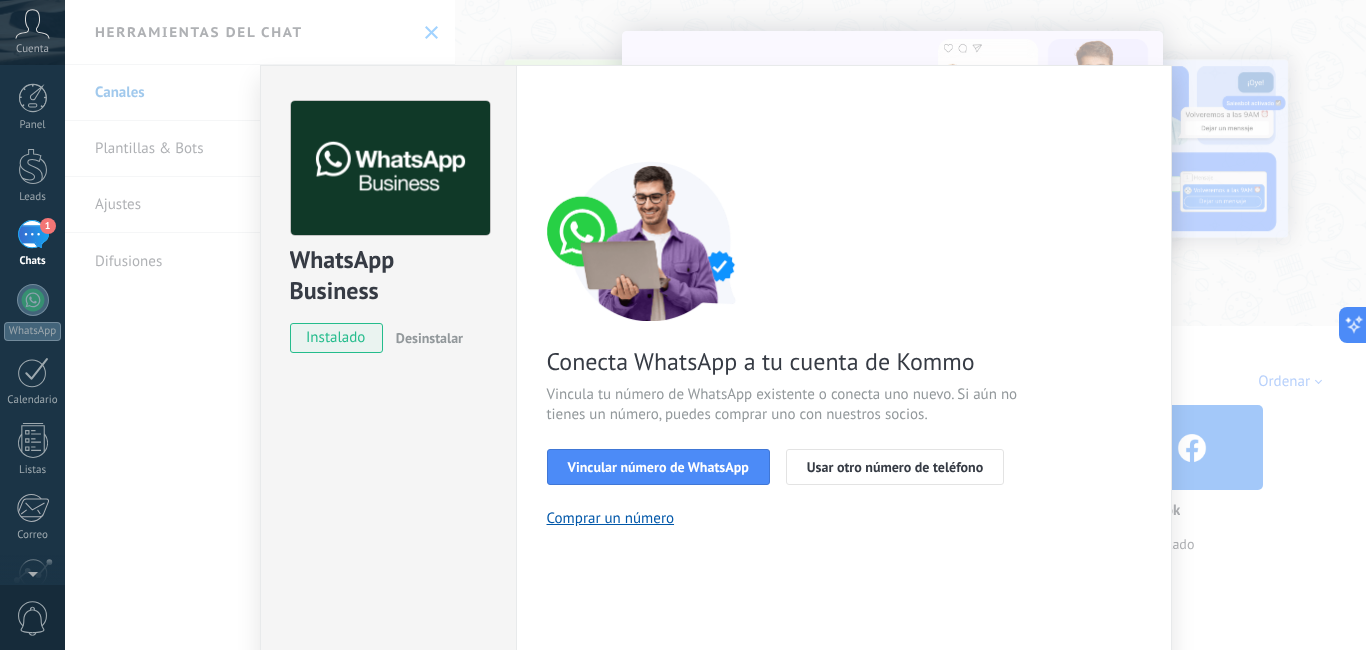 click on "Configuraciones Autorizaciones Esta pestaña registra a los usuarios que han concedido acceso a las integración a esta cuenta. Si deseas remover la posibilidad que un usuario pueda enviar solicitudes a la cuenta en nombre de esta integración, puedes revocar el acceso. Si el acceso a todos los usuarios es revocado, la integración dejará de funcionar. Esta aplicacion está instalada, pero nadie le ha dado acceso aun. WhatsApp Cloud API más _:  Guardar < Volver 1 Seleccionar aplicación 2 Conectar Facebook  3 Finalizar configuración Conecta WhatsApp a tu cuenta de Kommo Vincula tu número de WhatsApp existente o conecta uno nuevo. Si aún no tienes un número, puedes comprar uno con nuestros socios. Vincular número de WhatsApp Usar otro número de teléfono Comprar un número ¿Necesitas ayuda?" at bounding box center [844, 410] 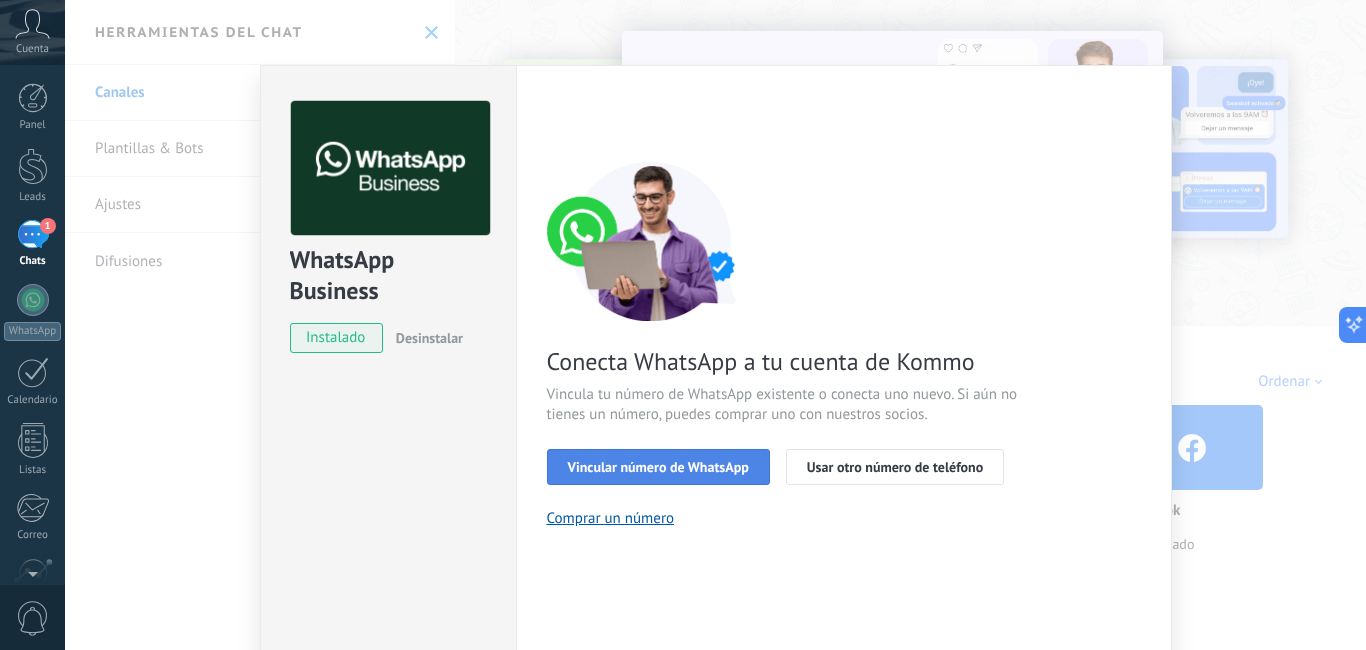click on "Vincular número de WhatsApp" at bounding box center (658, 467) 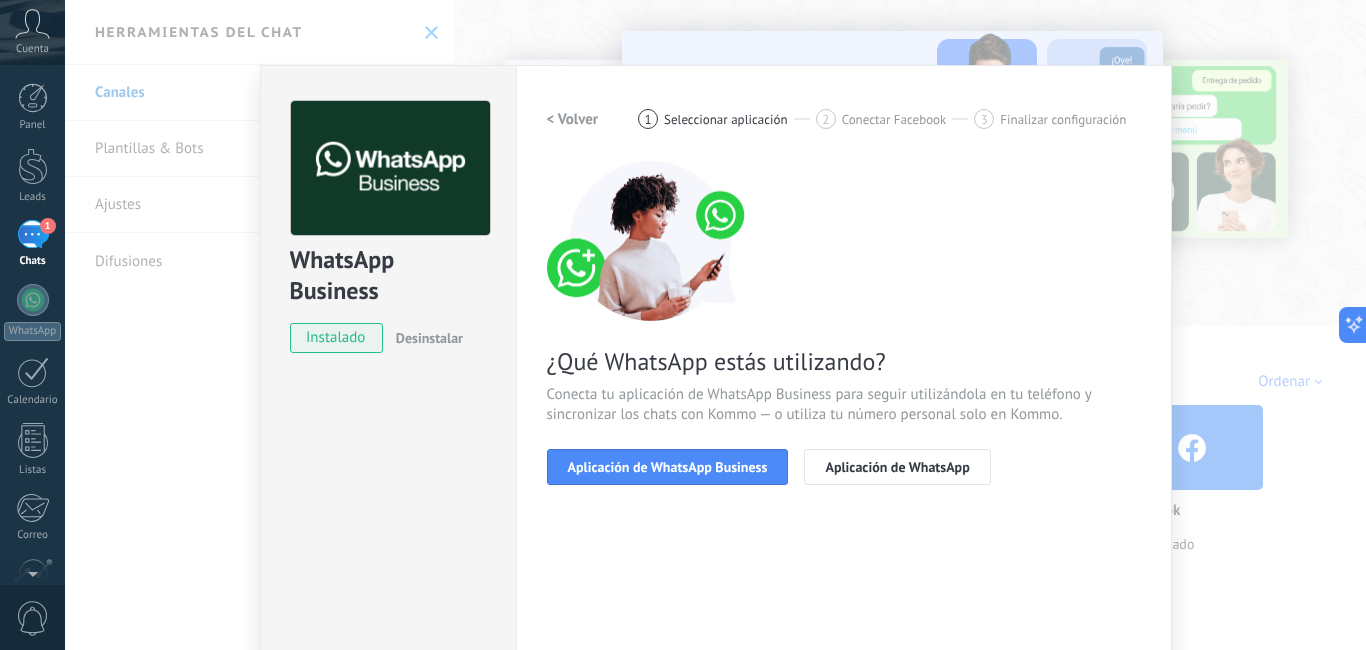click on "Aplicación de WhatsApp Business" at bounding box center (668, 467) 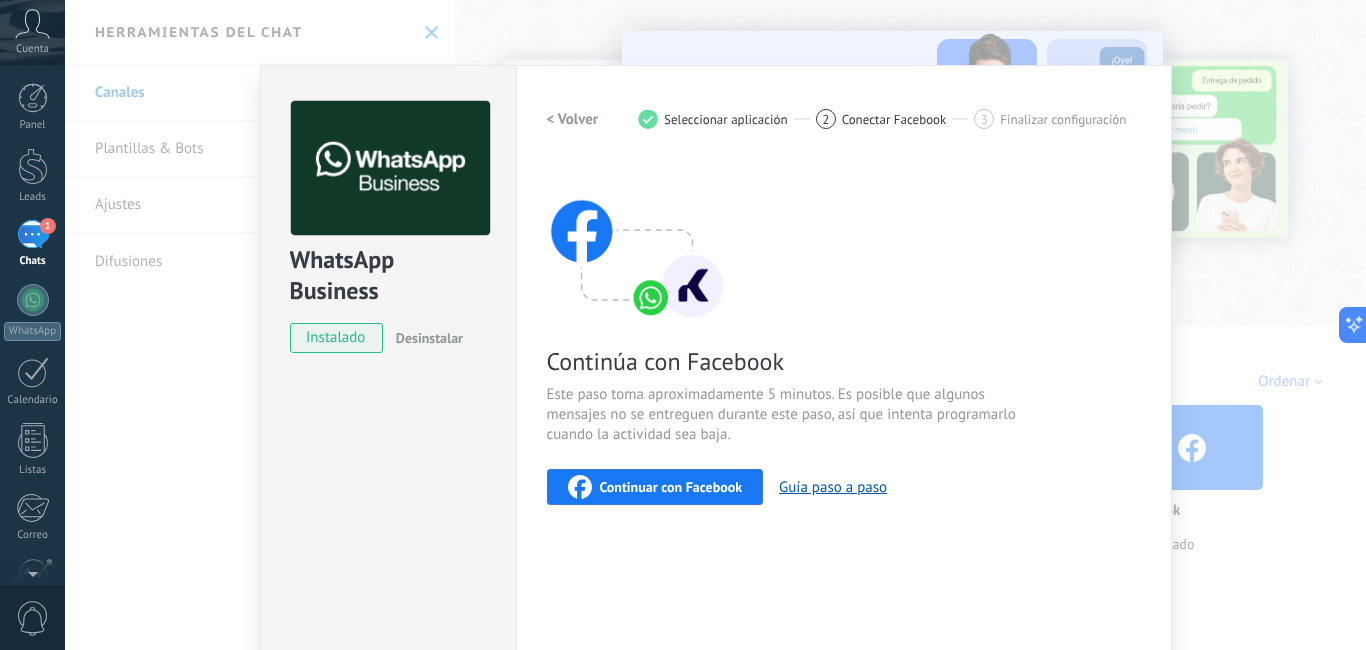 click on "Continuar con Facebook" at bounding box center (671, 487) 